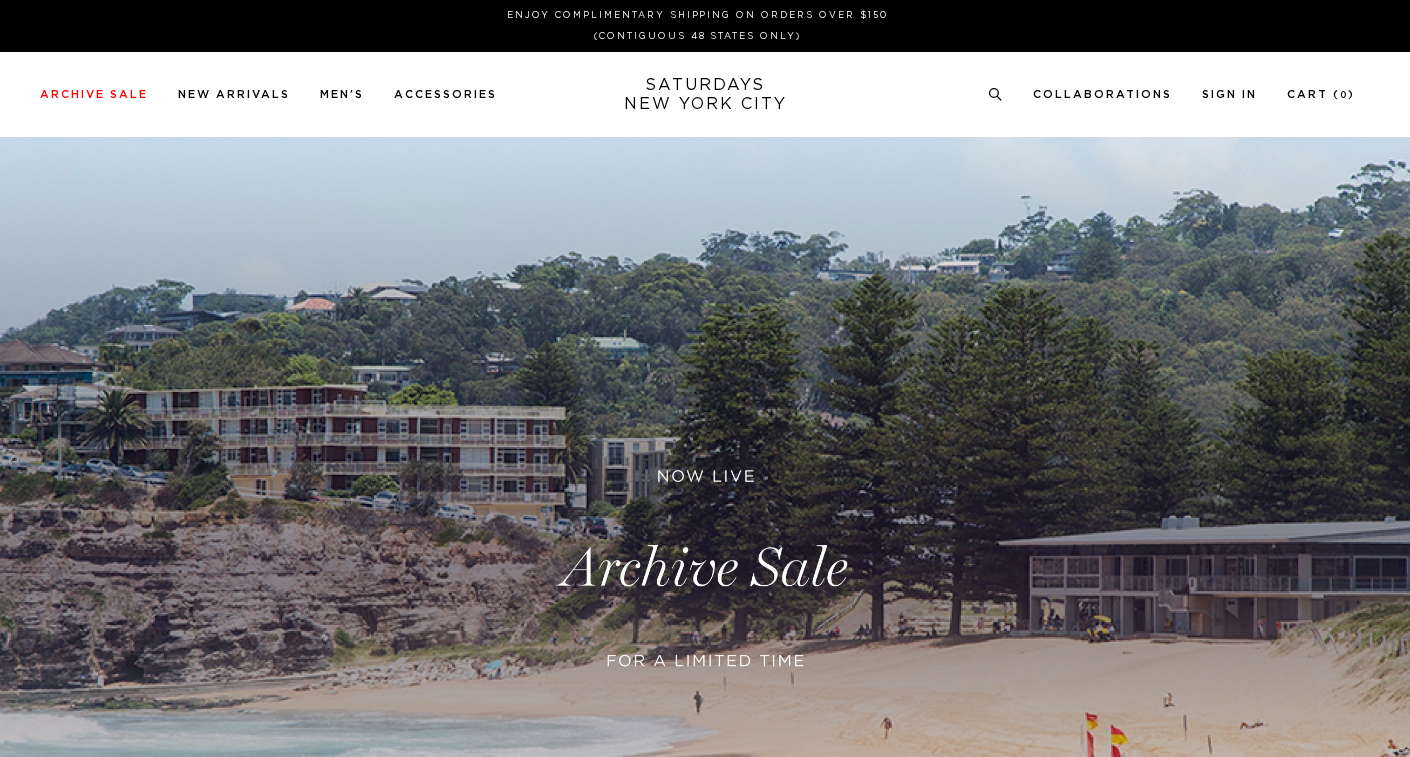 scroll, scrollTop: 0, scrollLeft: 0, axis: both 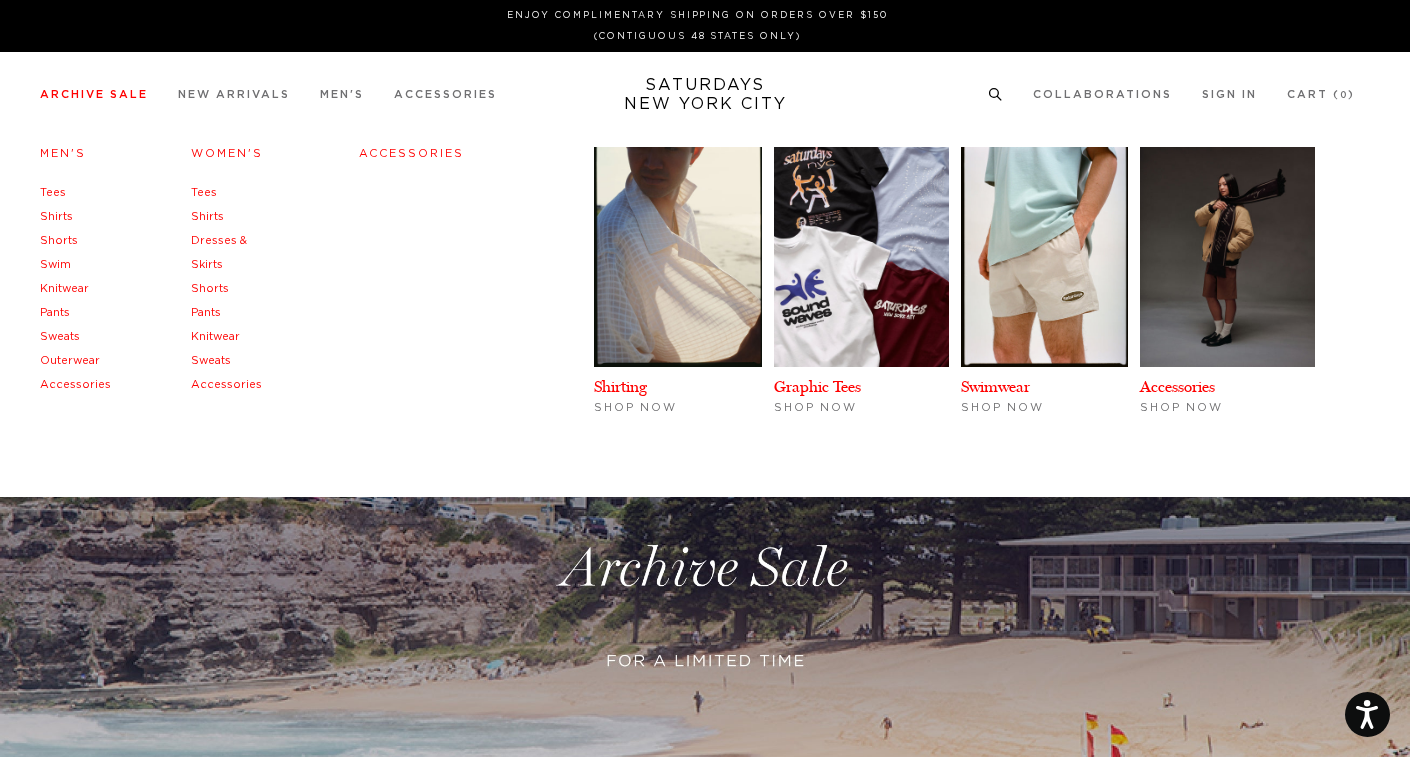 click on "Shirts" at bounding box center (56, 216) 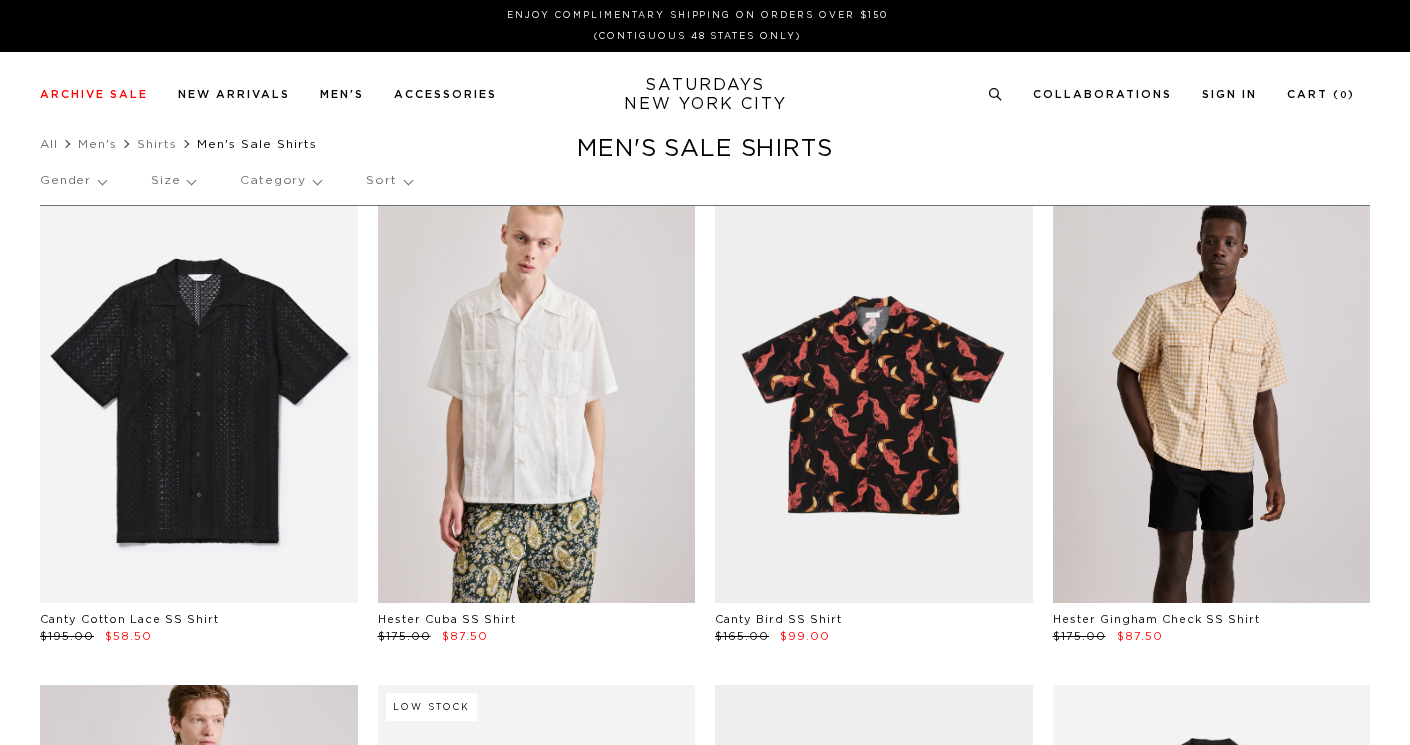 scroll, scrollTop: 0, scrollLeft: 0, axis: both 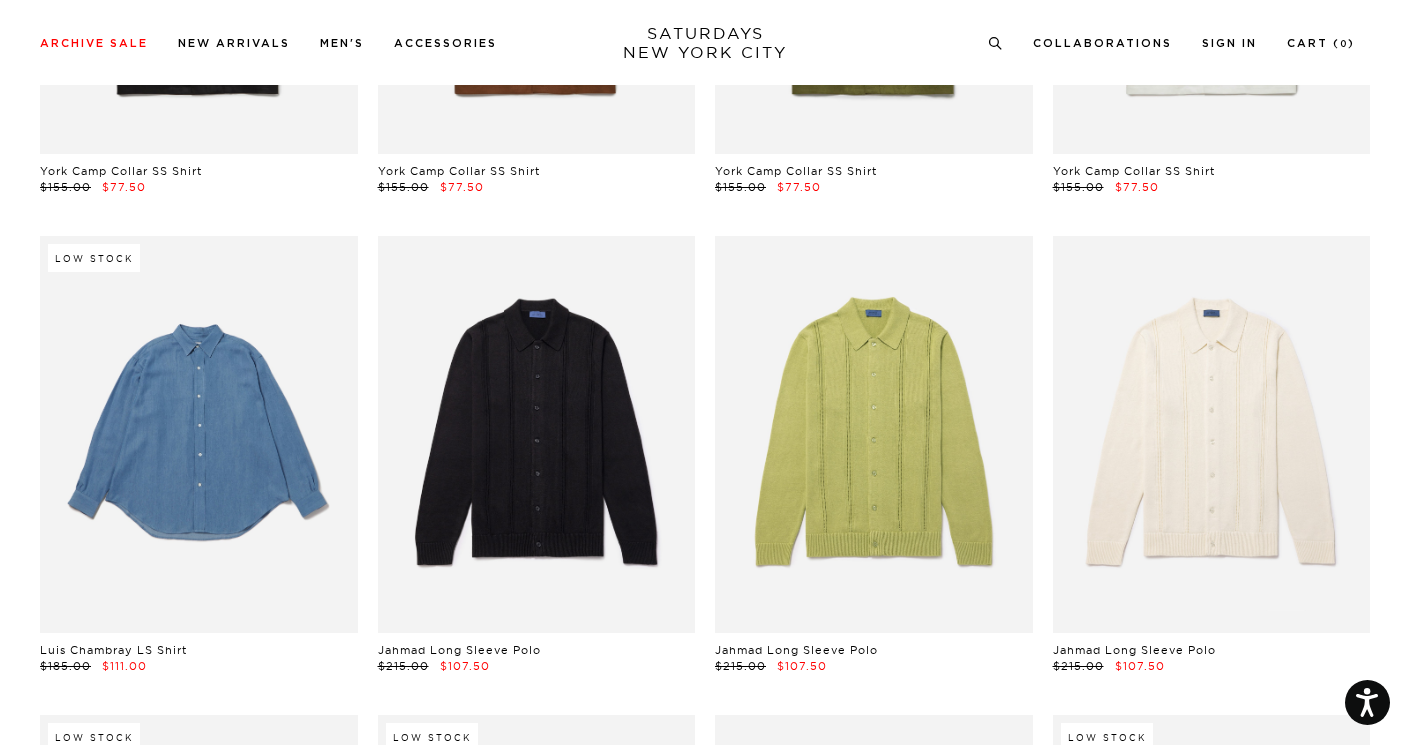 click at bounding box center [199, 434] 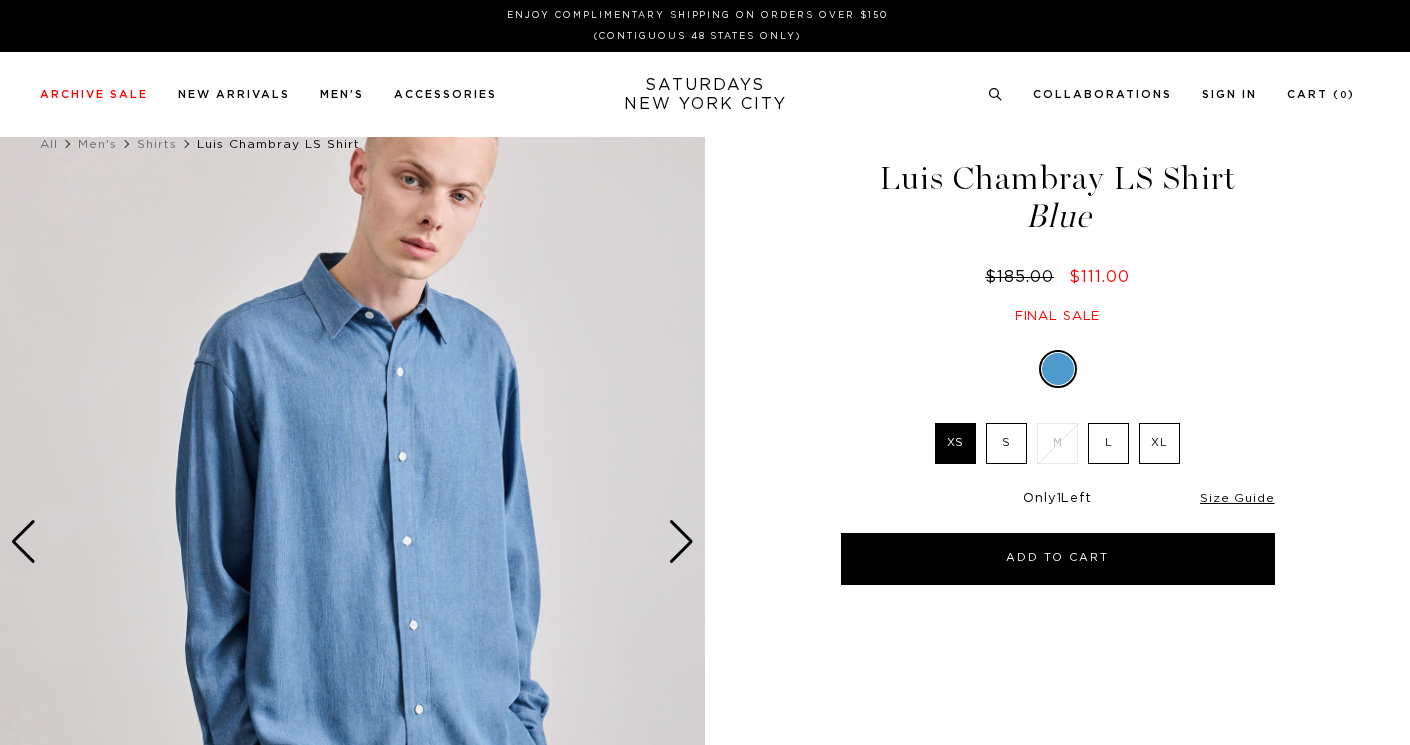 scroll, scrollTop: 0, scrollLeft: 0, axis: both 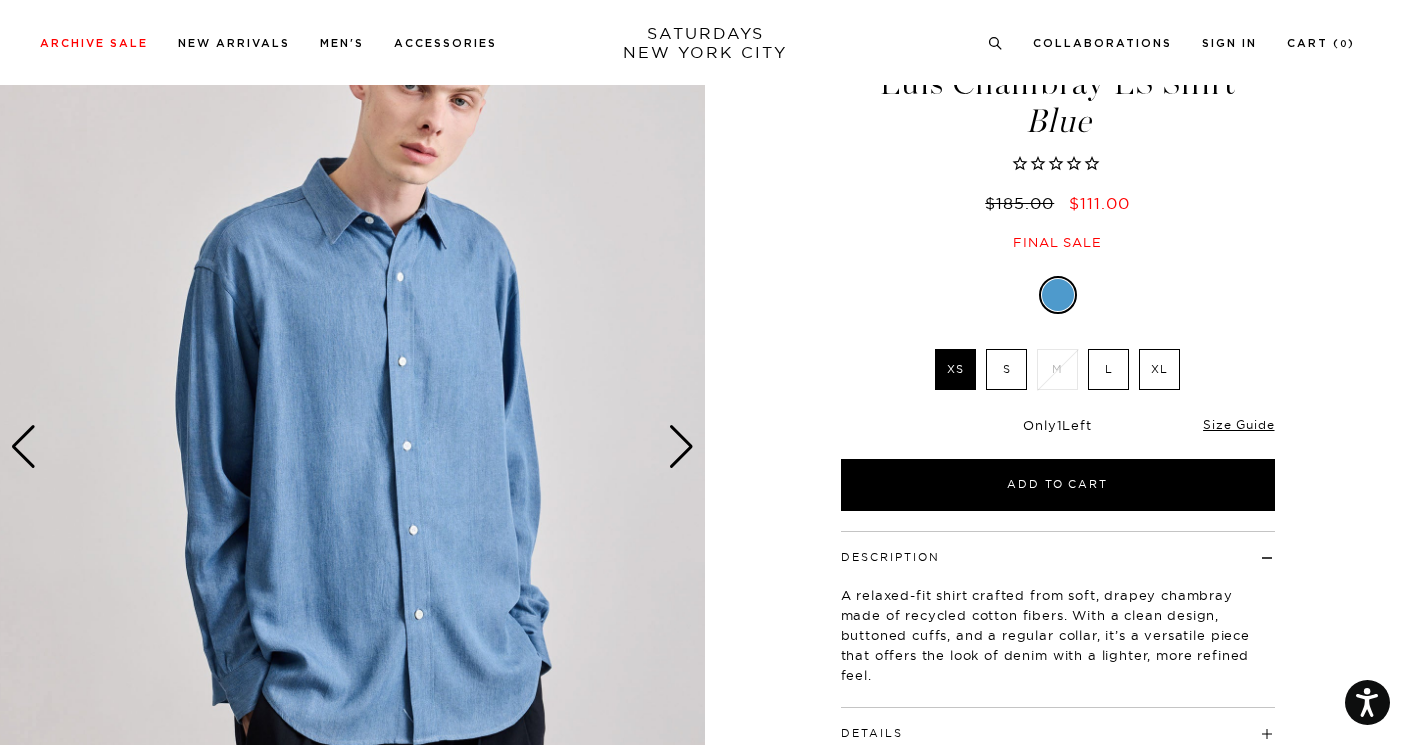 click on "L" at bounding box center (1108, 369) 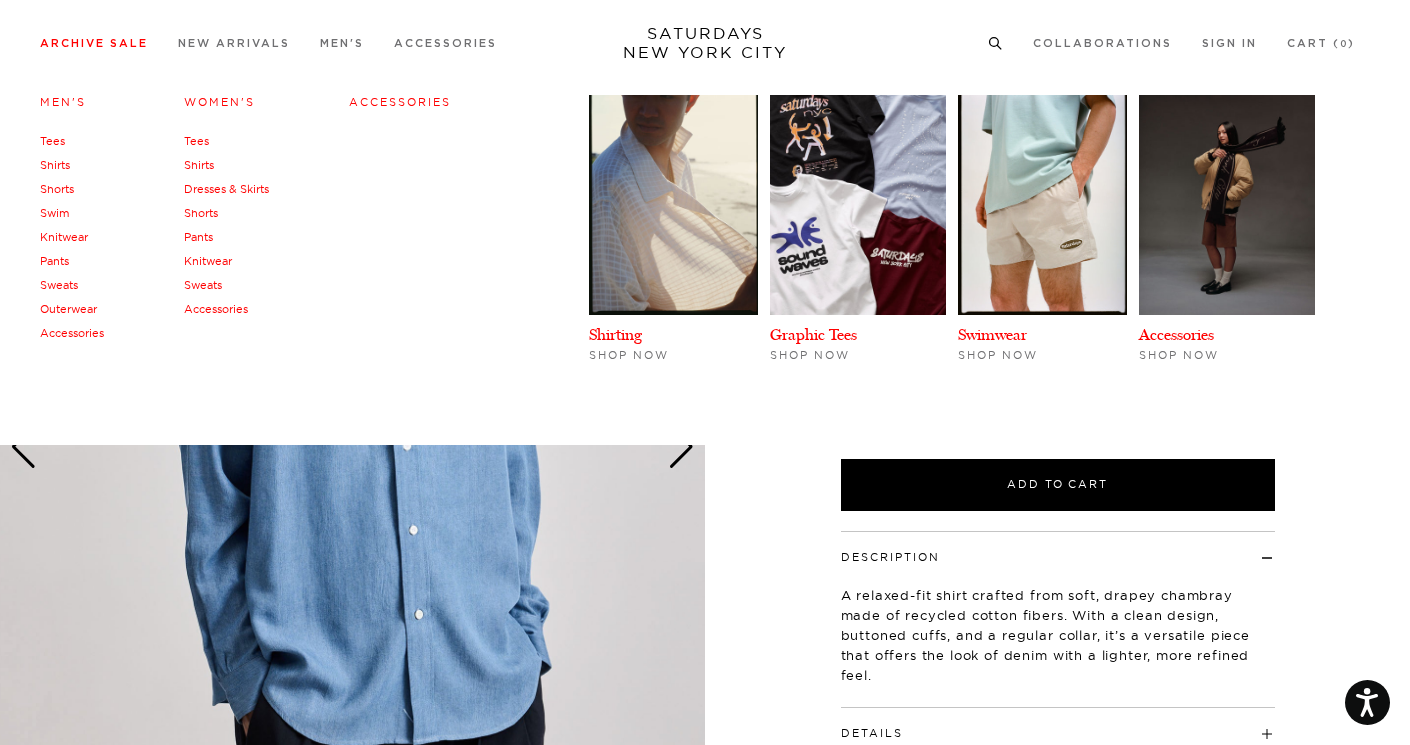 click on "Pants" at bounding box center [54, 261] 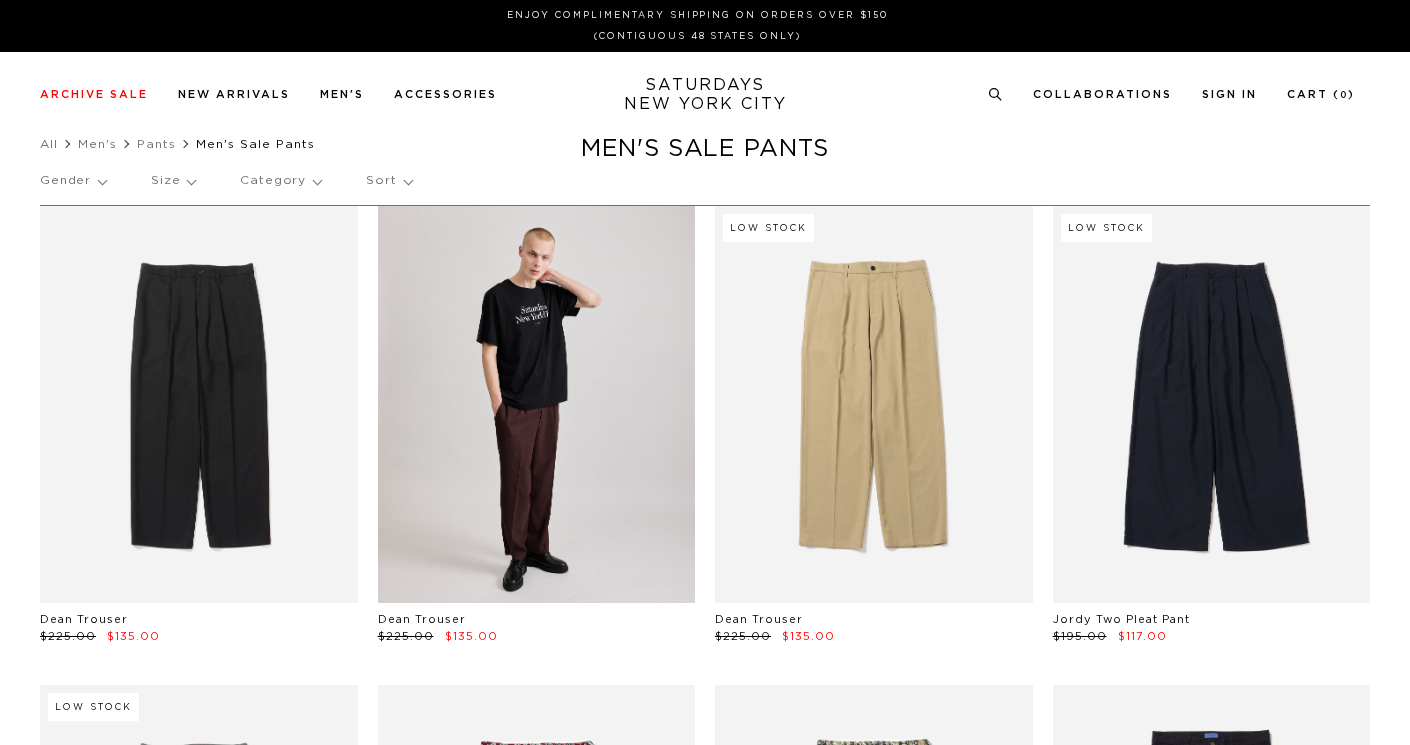 scroll, scrollTop: 0, scrollLeft: 0, axis: both 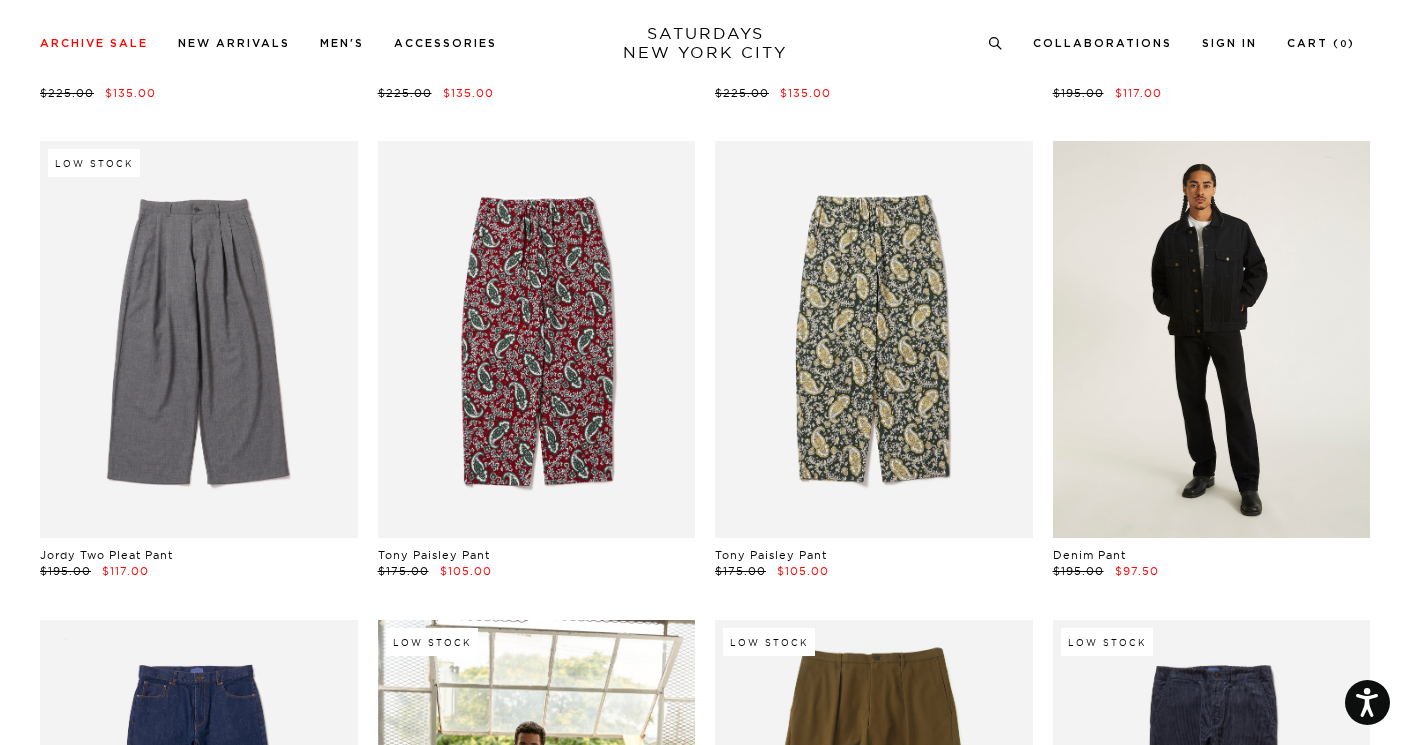 click at bounding box center [1212, 339] 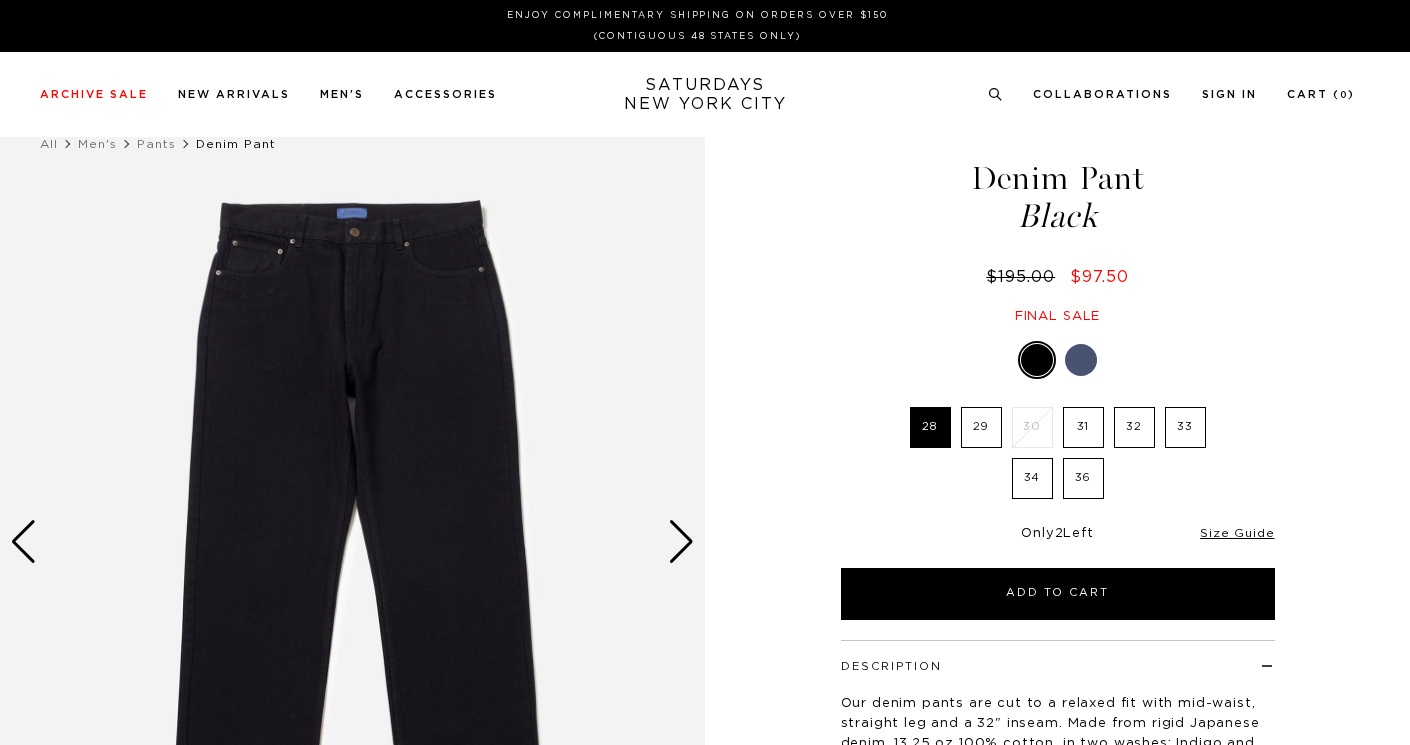 select on "recent" 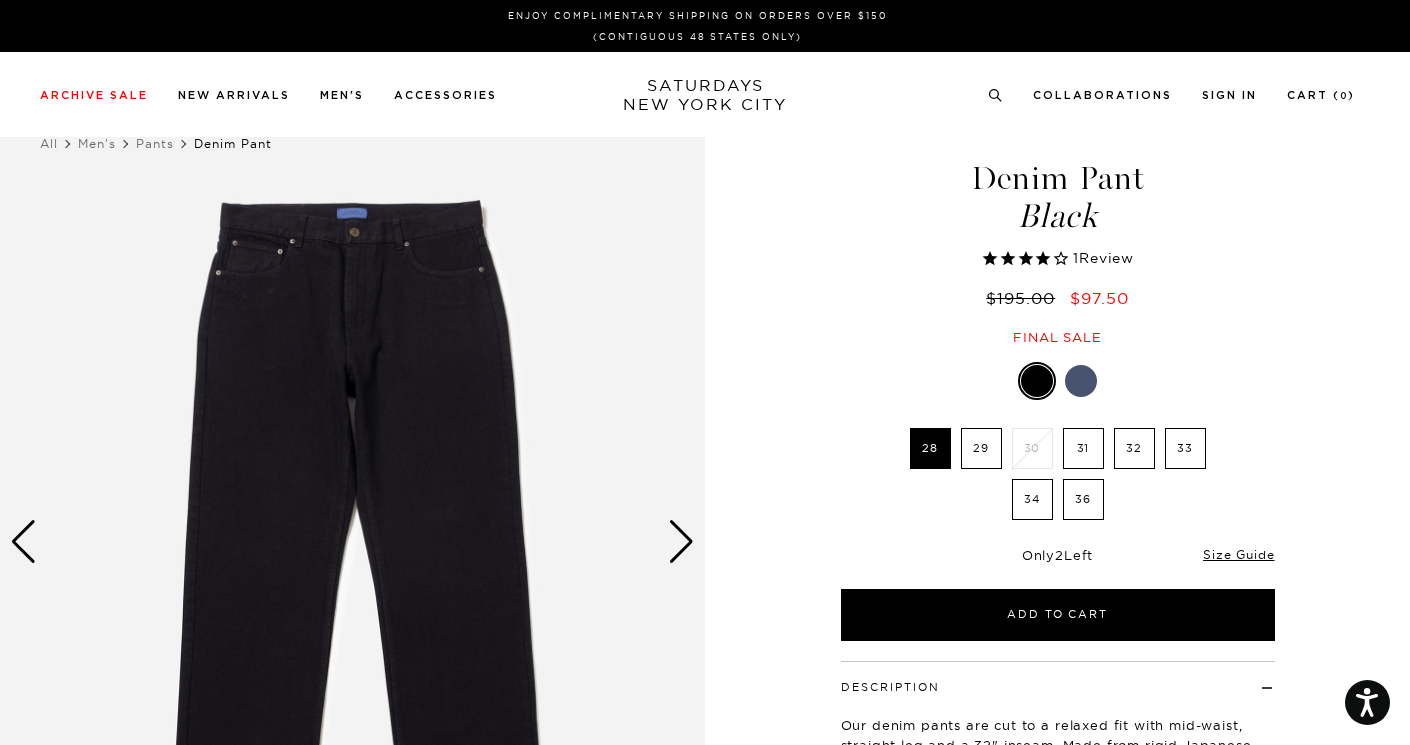 click on "30" at bounding box center [1032, 448] 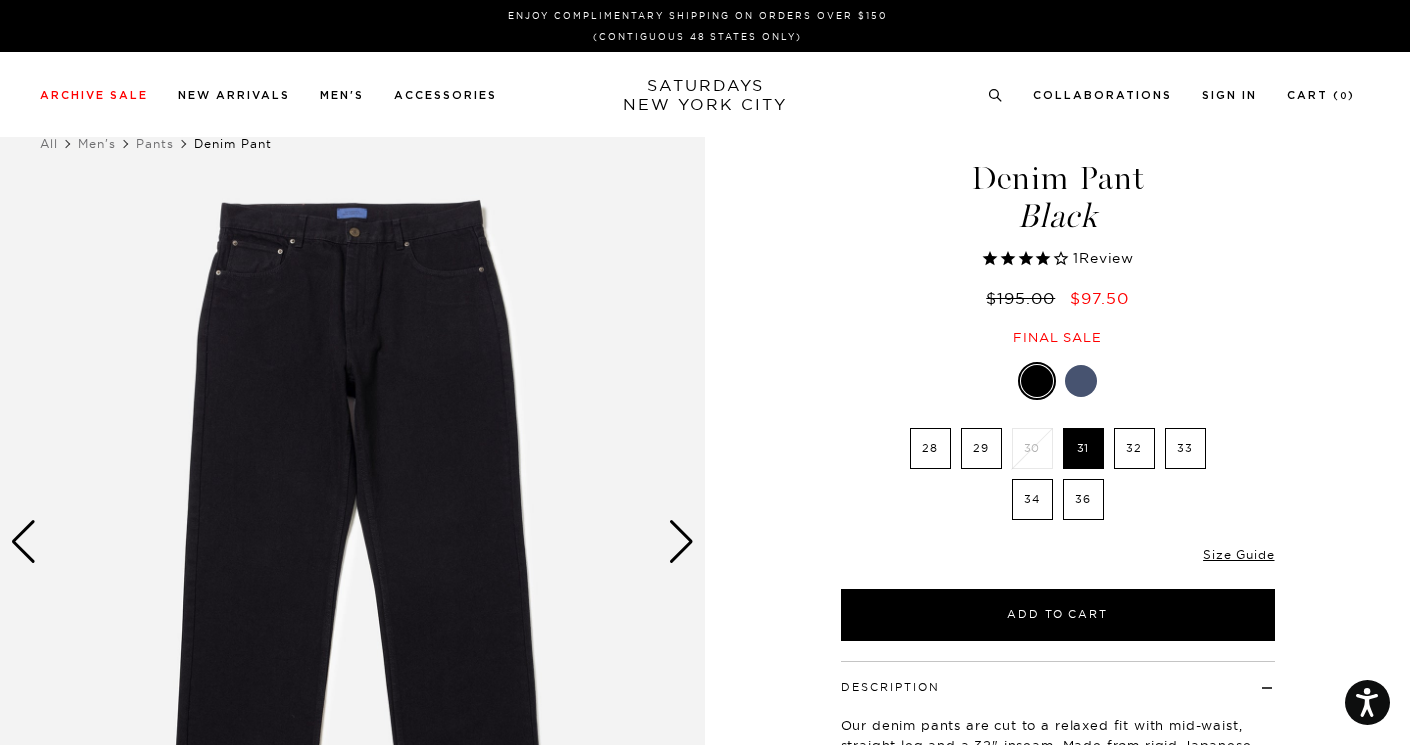 click on "29" at bounding box center (981, 448) 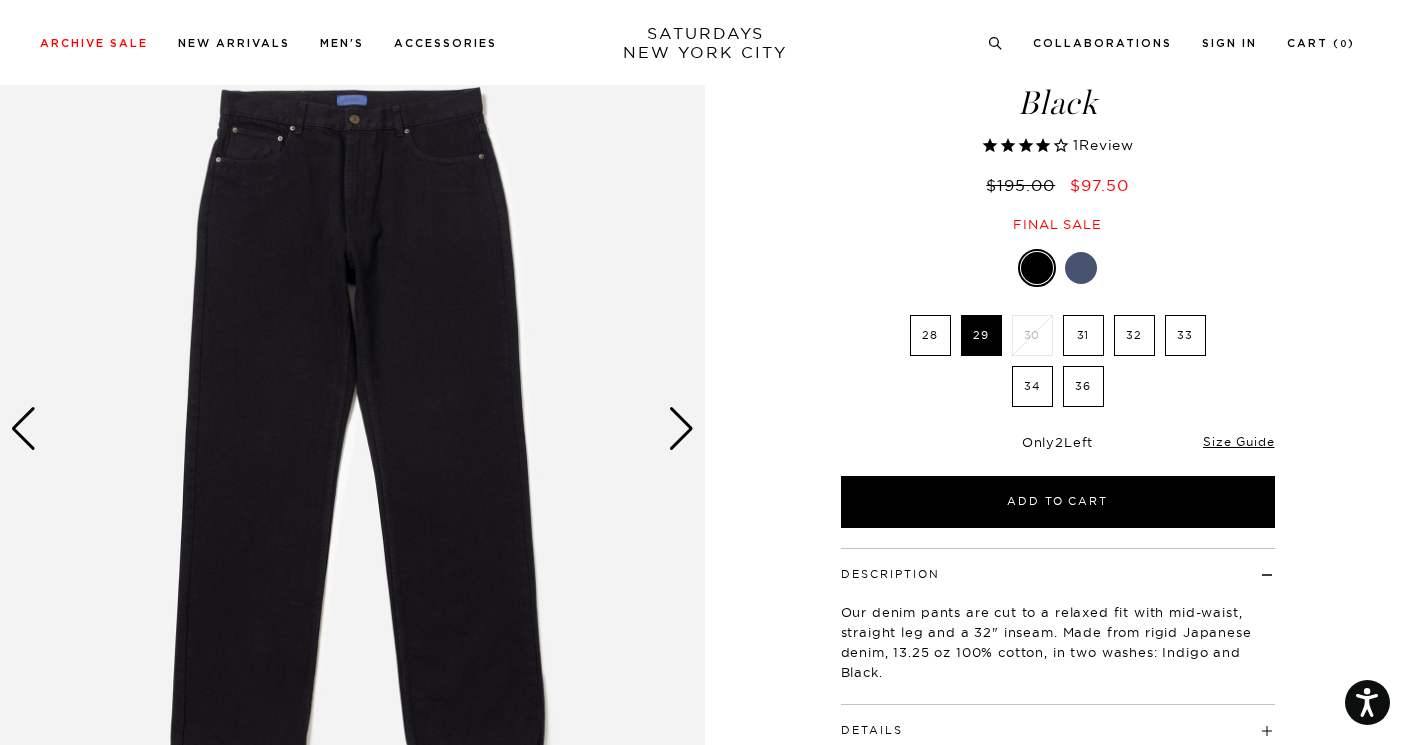 scroll, scrollTop: 104, scrollLeft: 0, axis: vertical 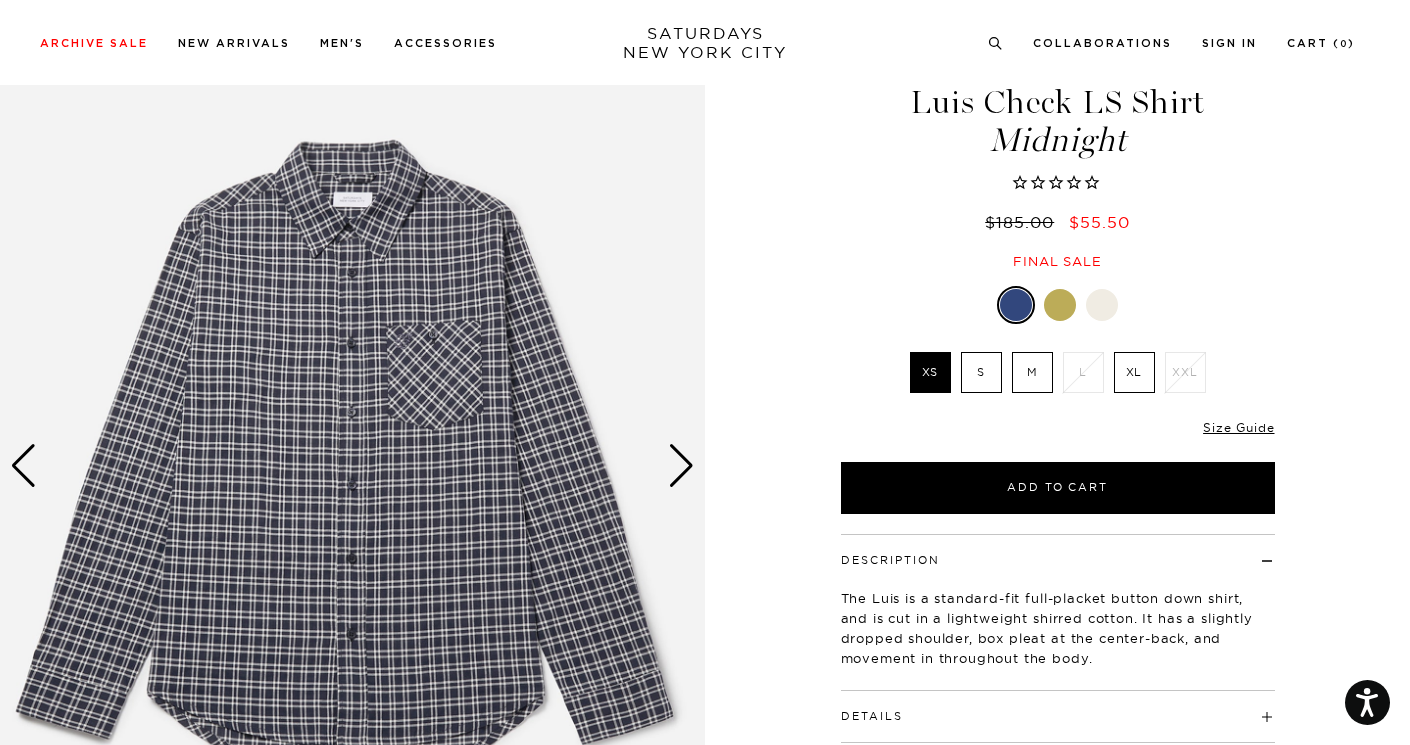 click at bounding box center [1060, 305] 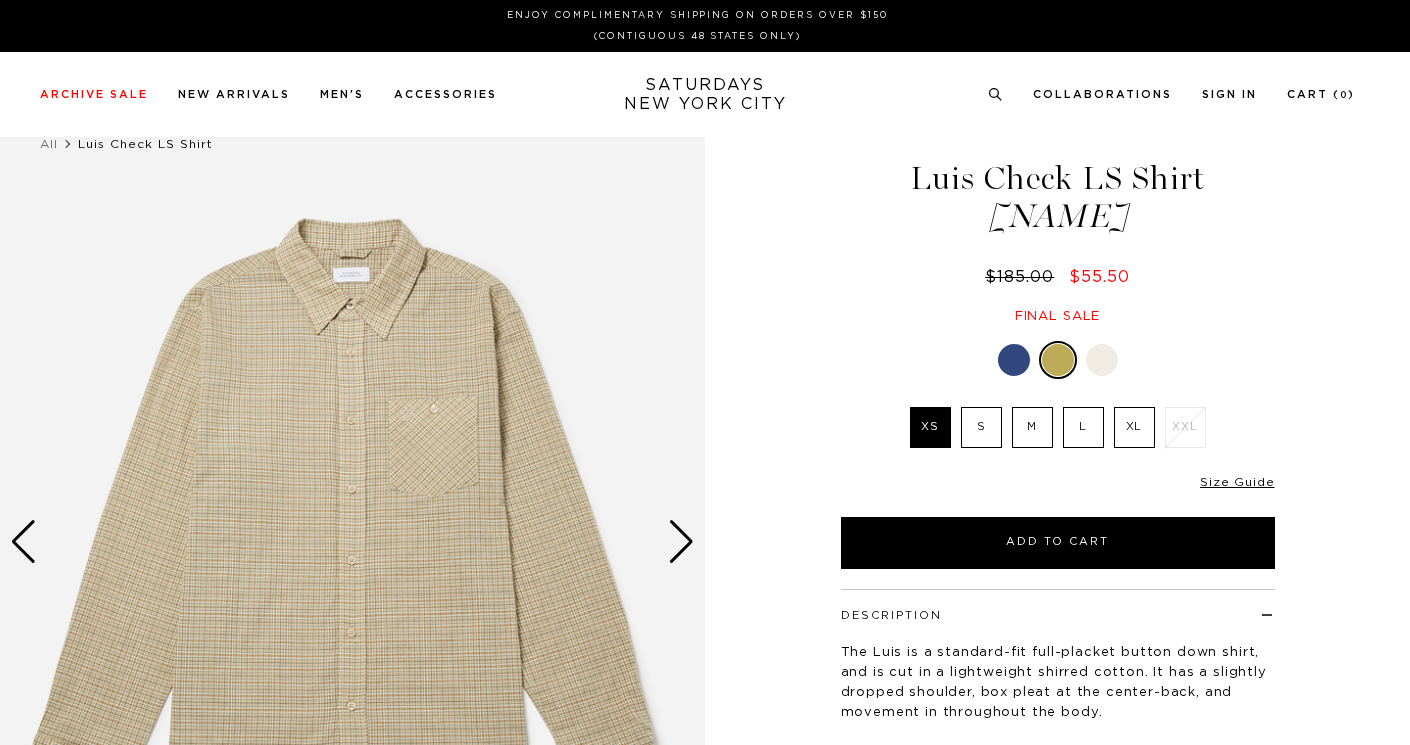 scroll, scrollTop: 0, scrollLeft: 0, axis: both 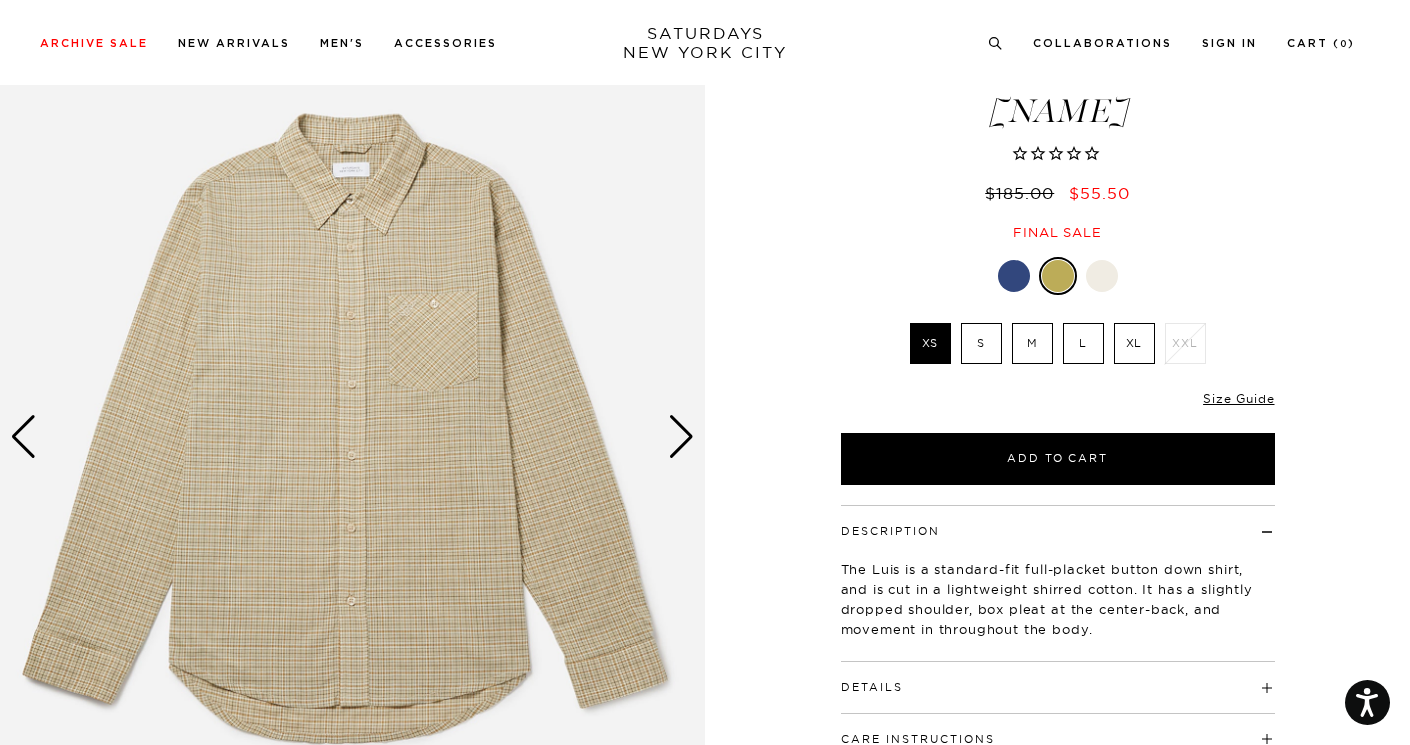click on "M" at bounding box center [1032, 343] 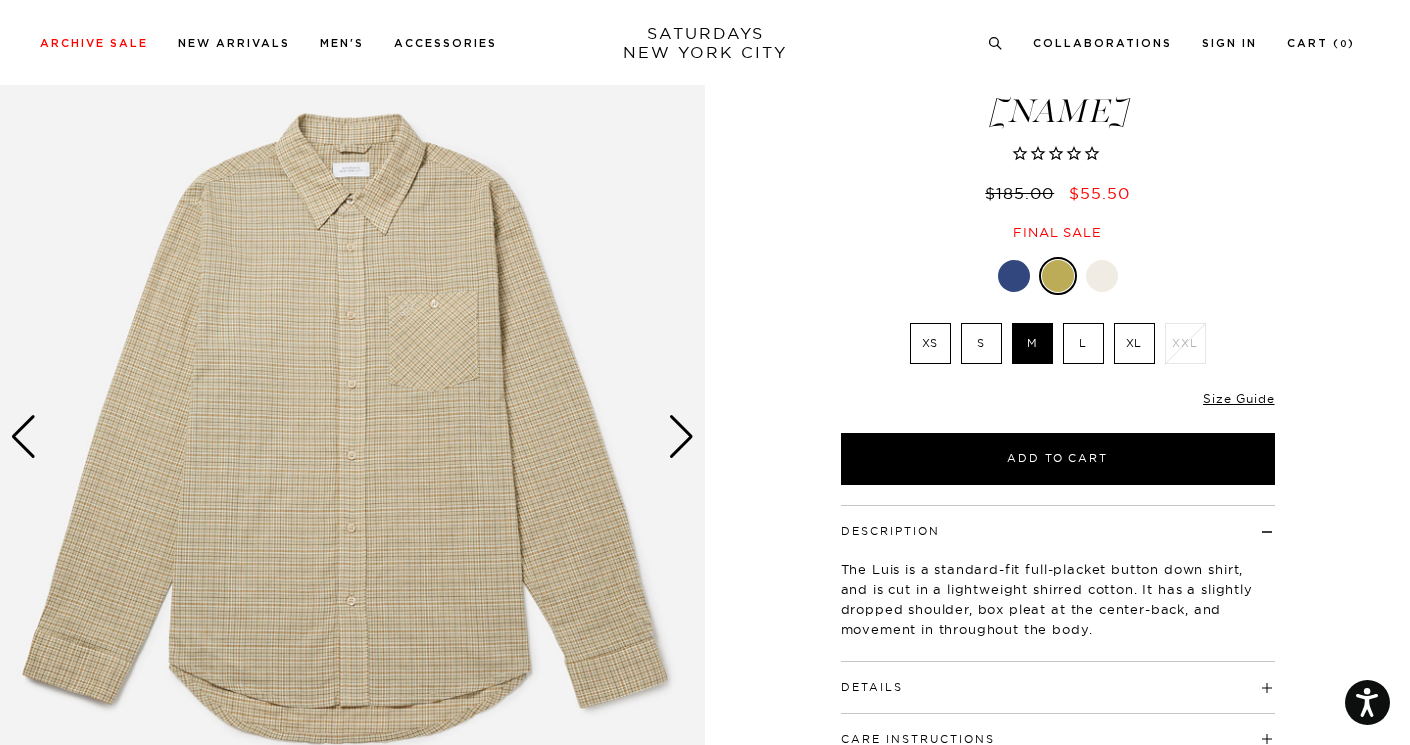 click on "L" at bounding box center (1083, 343) 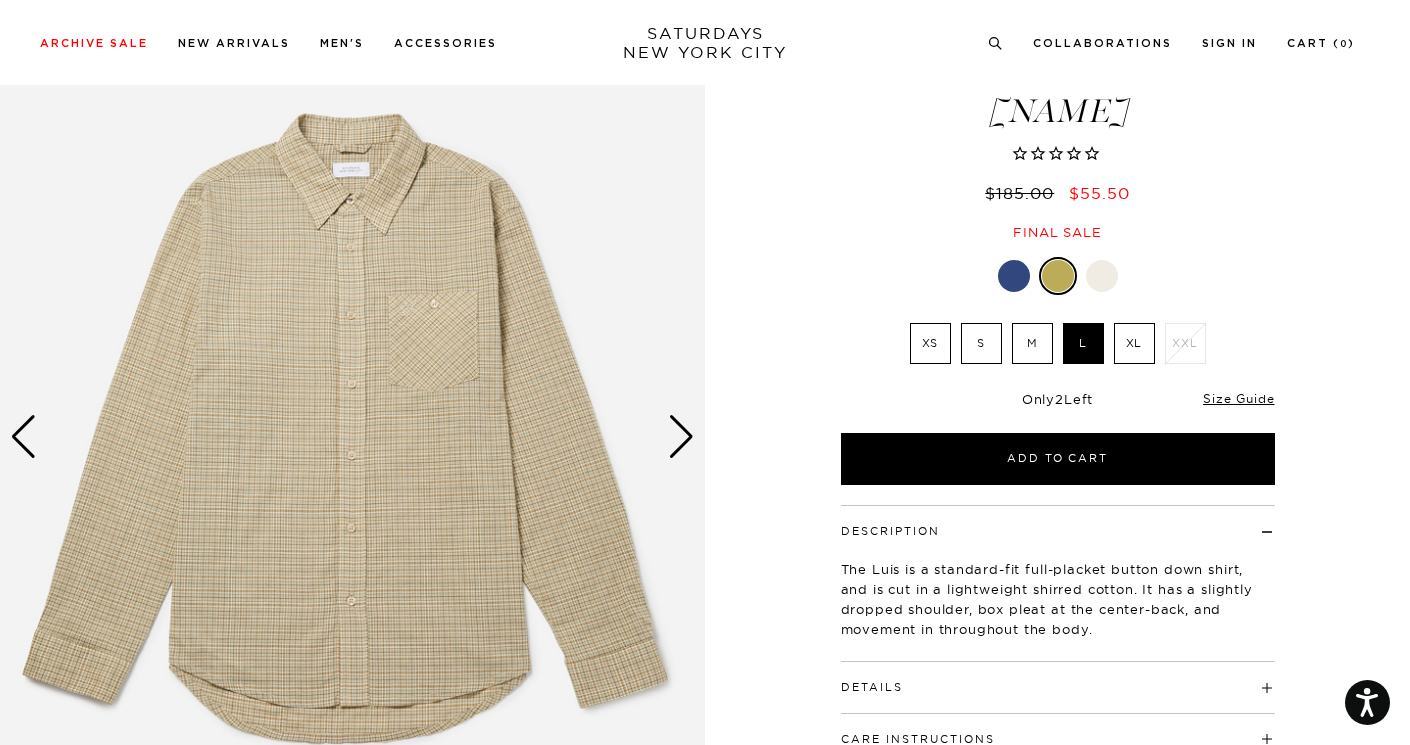 click at bounding box center (1102, 276) 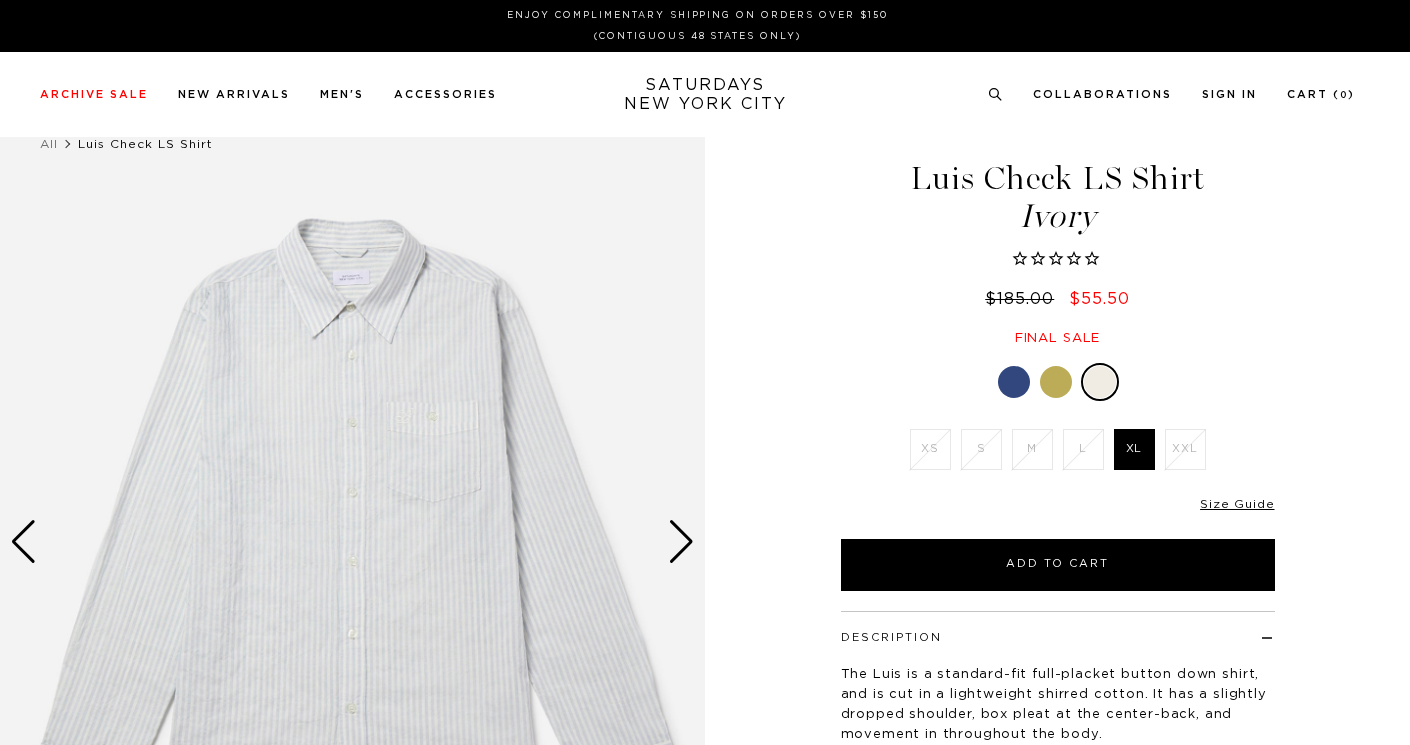 scroll, scrollTop: 0, scrollLeft: 0, axis: both 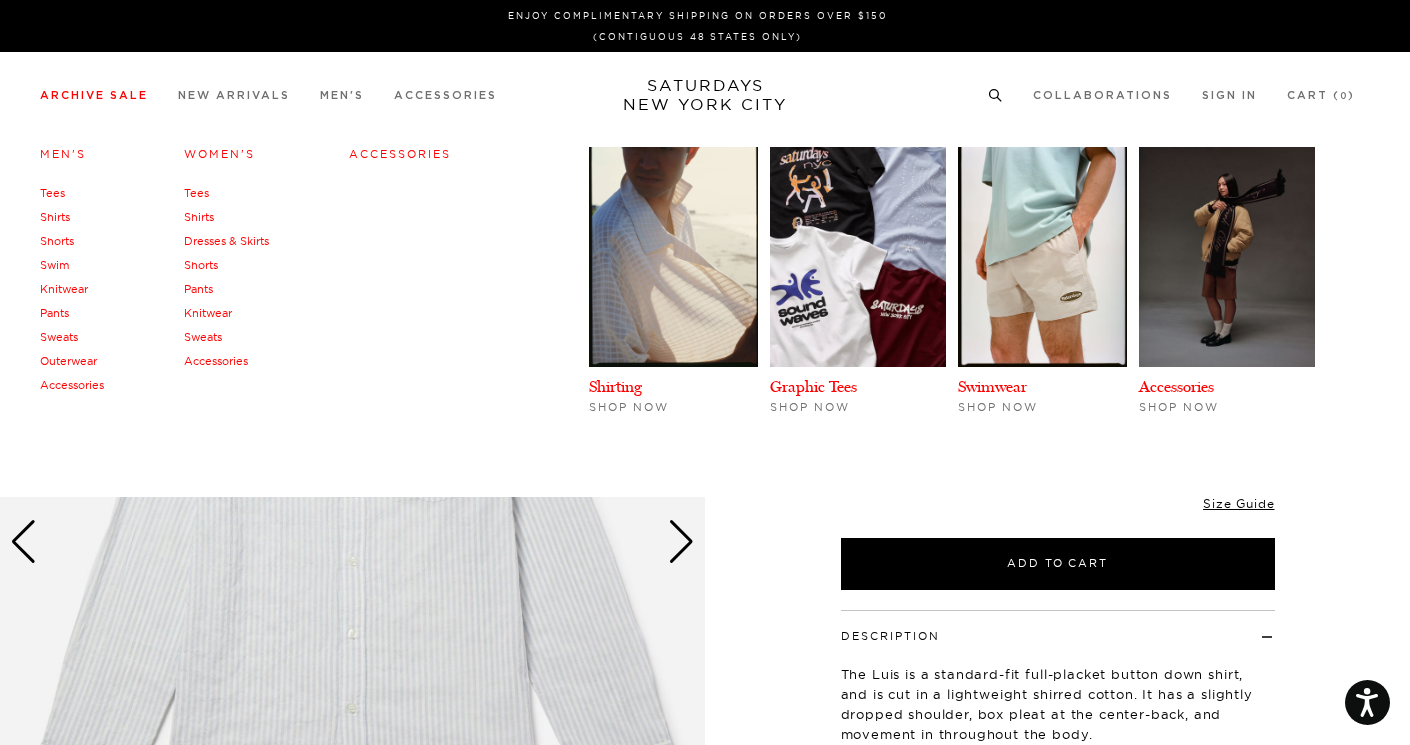 click on "Shirts" at bounding box center [55, 217] 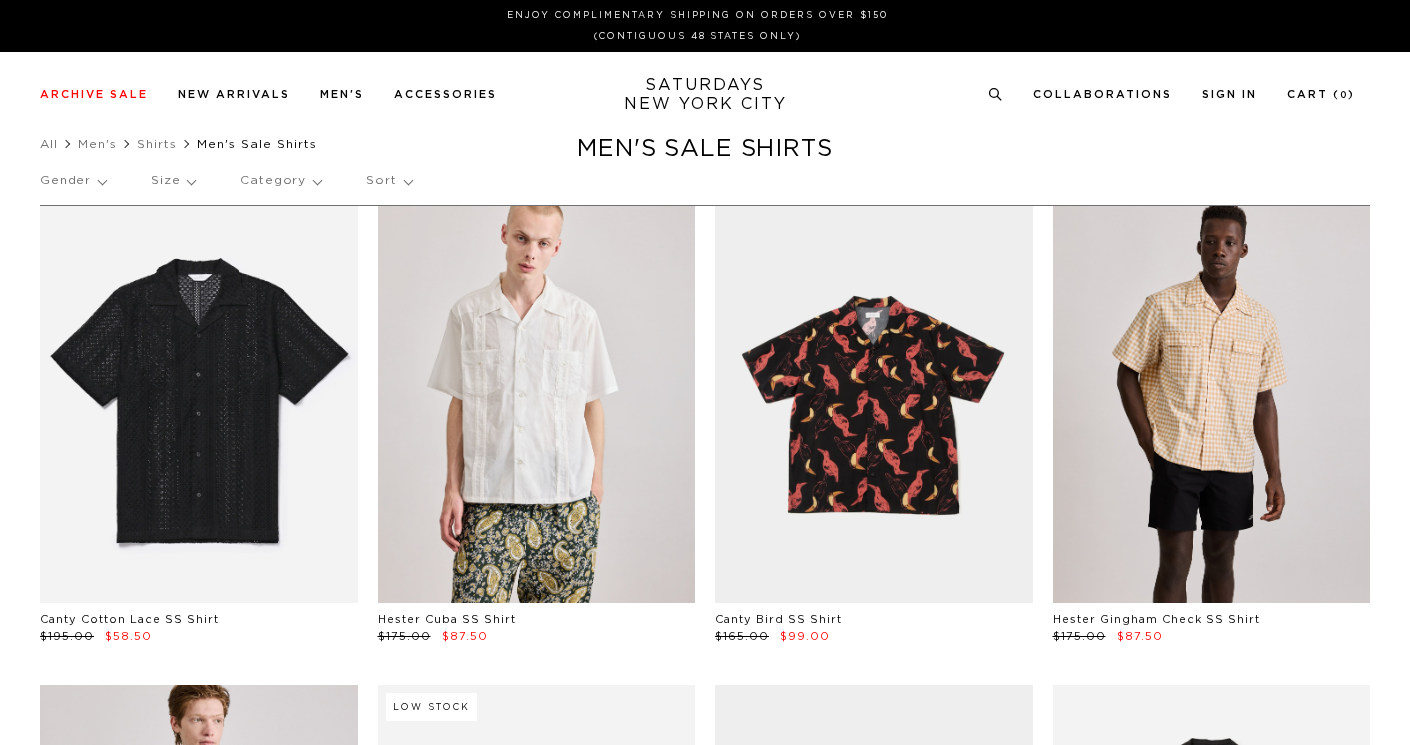 scroll, scrollTop: 0, scrollLeft: 0, axis: both 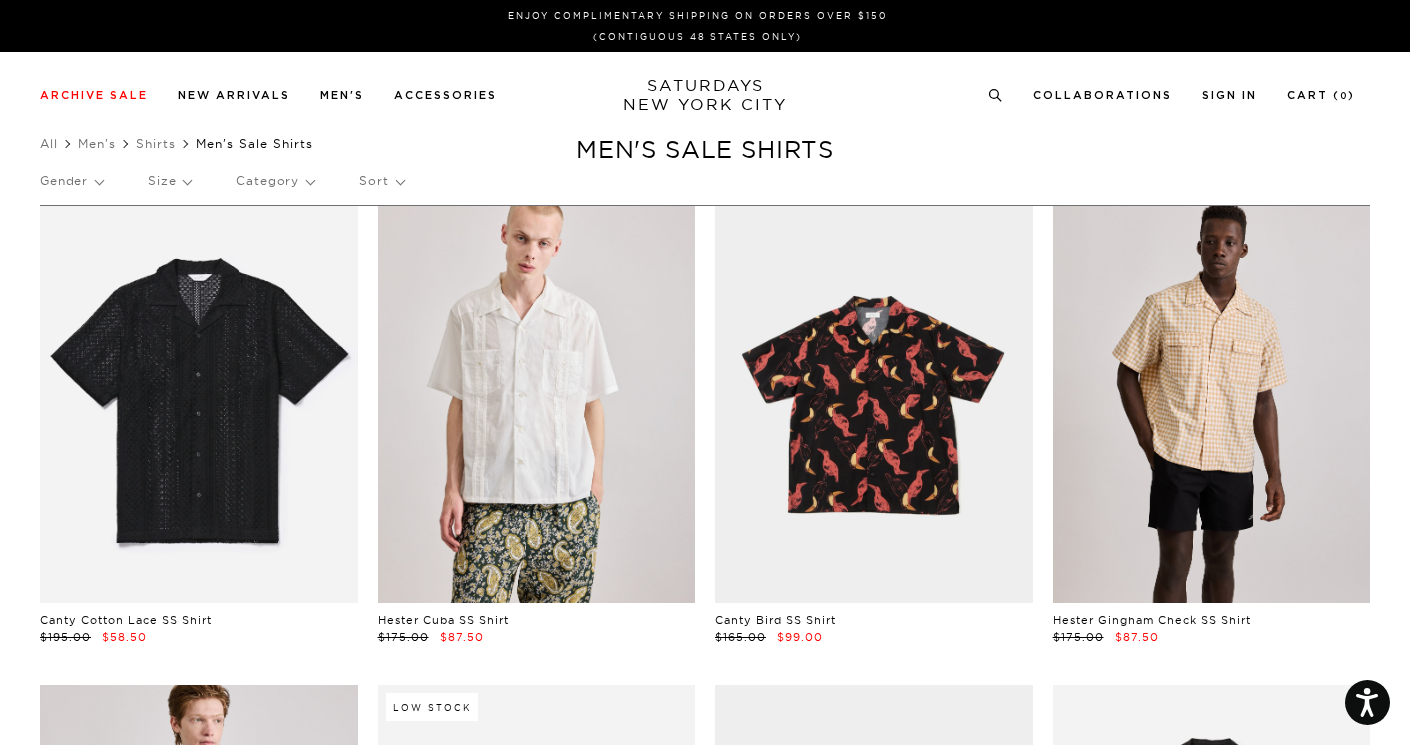 click on "Sort" at bounding box center [381, 181] 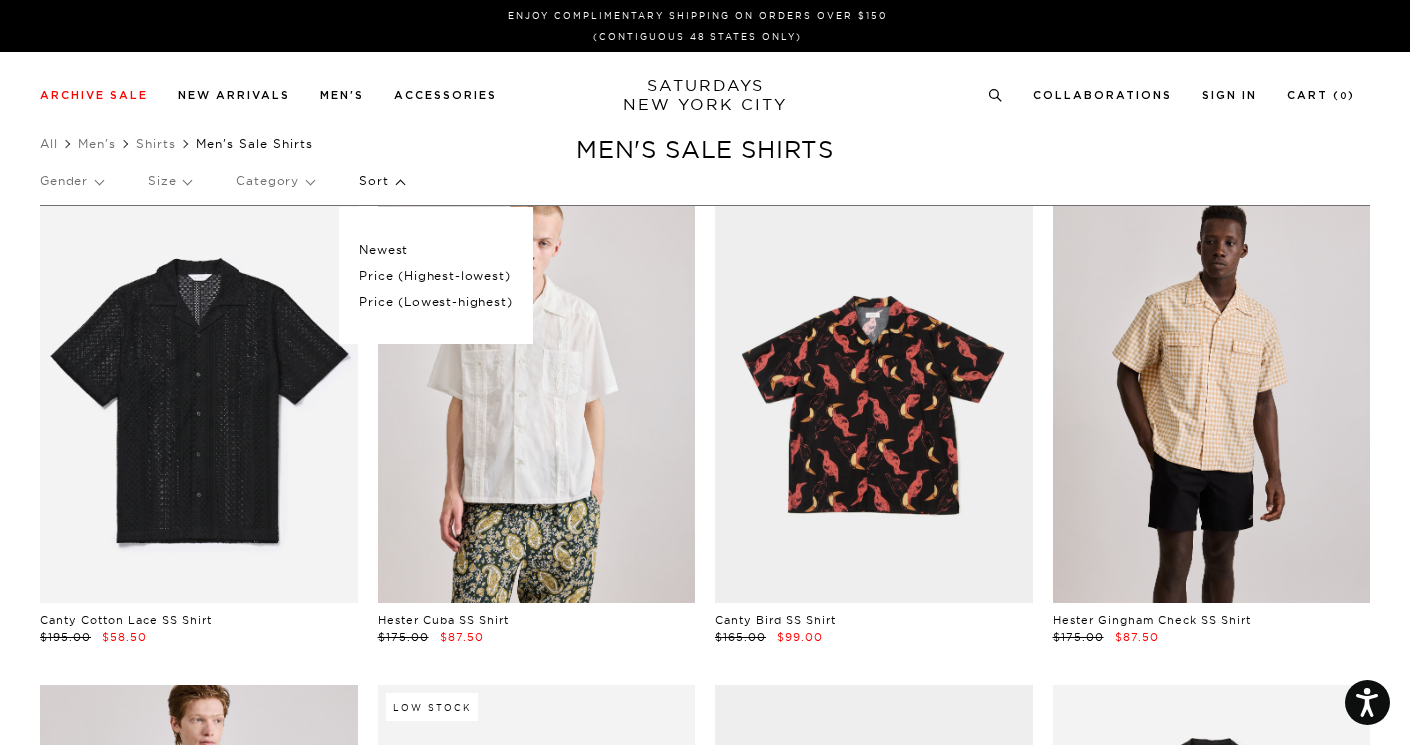 click on "Price (Lowest-highest)" at bounding box center (435, 302) 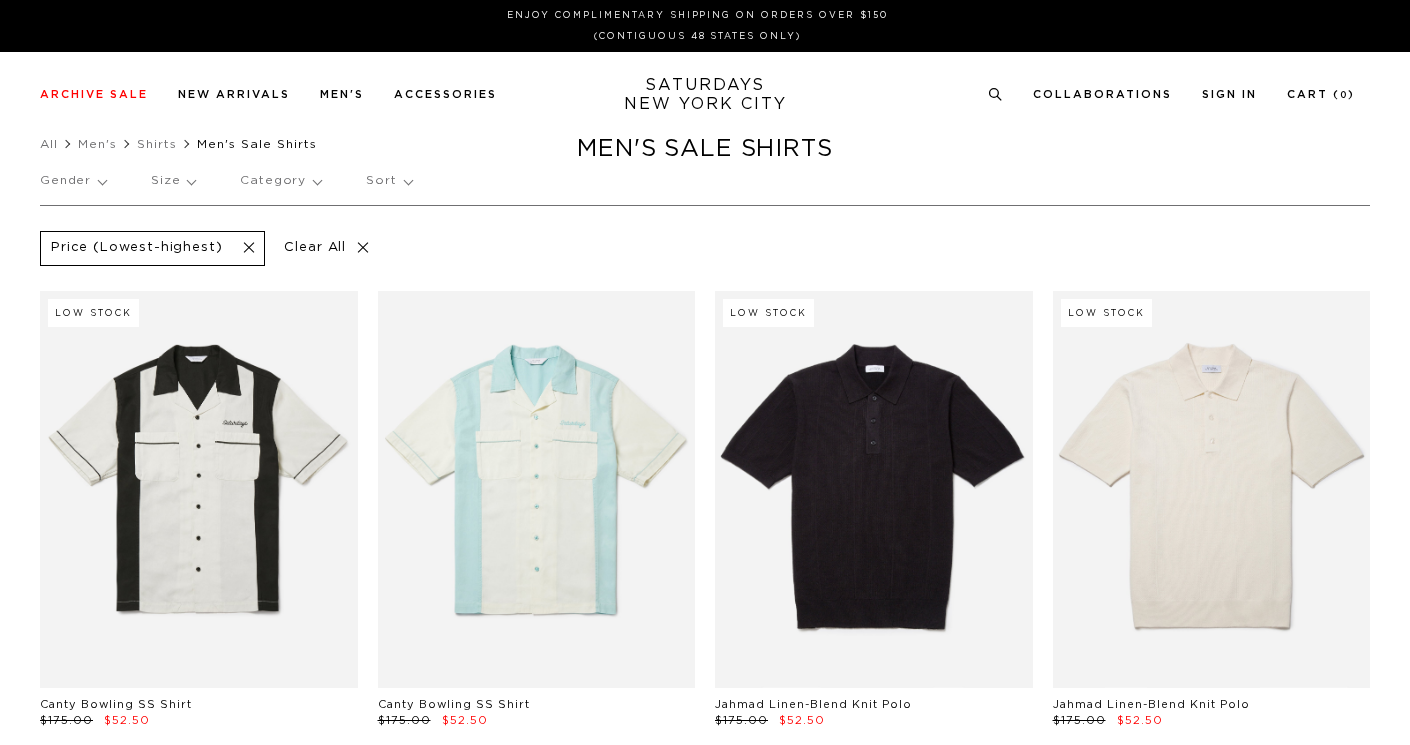 scroll, scrollTop: 0, scrollLeft: 0, axis: both 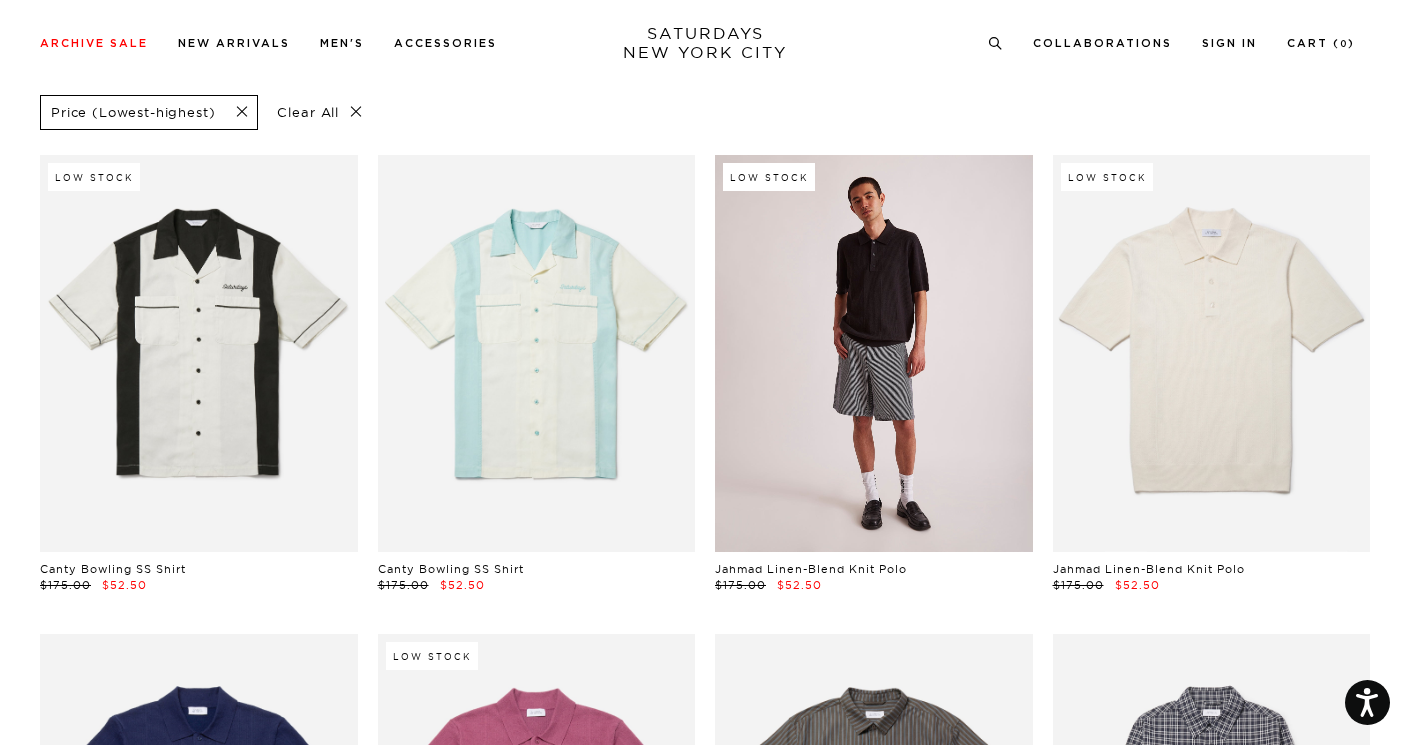 click at bounding box center (874, 353) 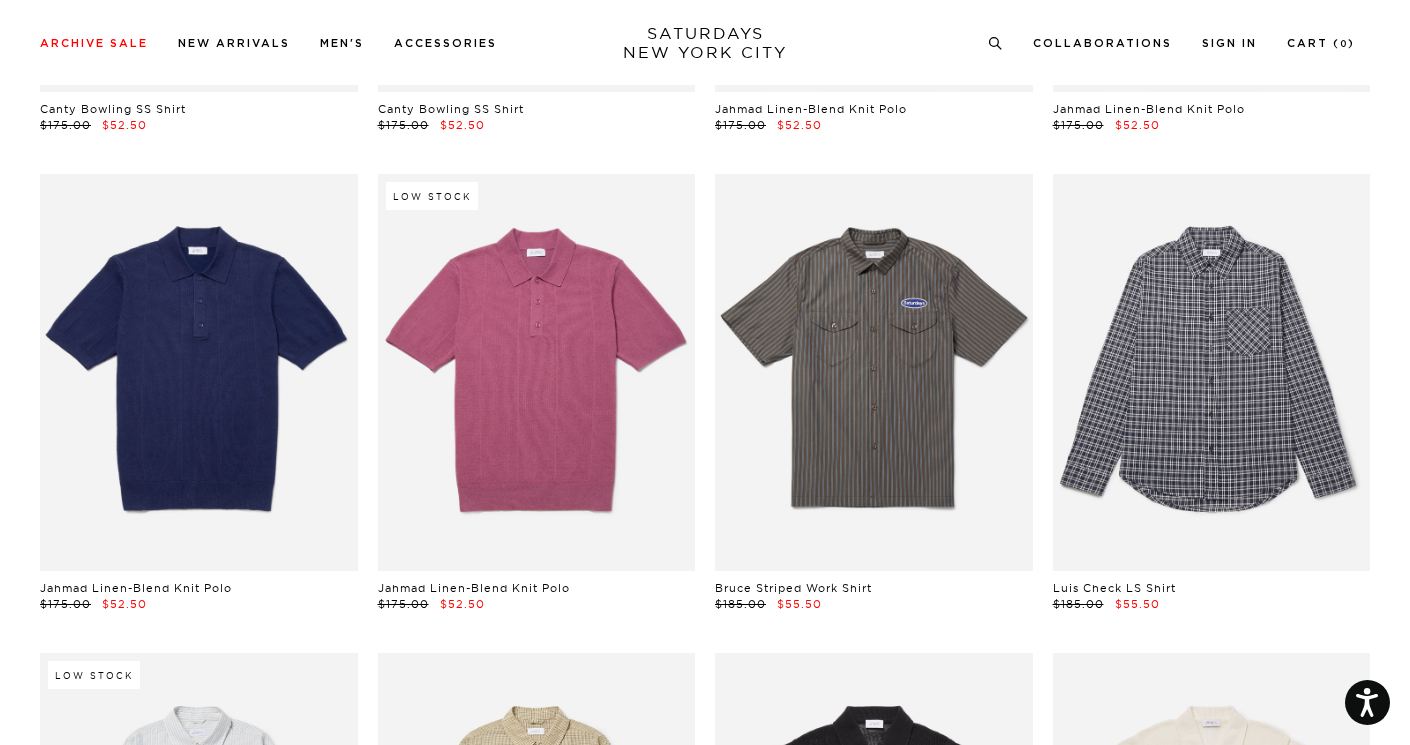 scroll, scrollTop: 621, scrollLeft: 0, axis: vertical 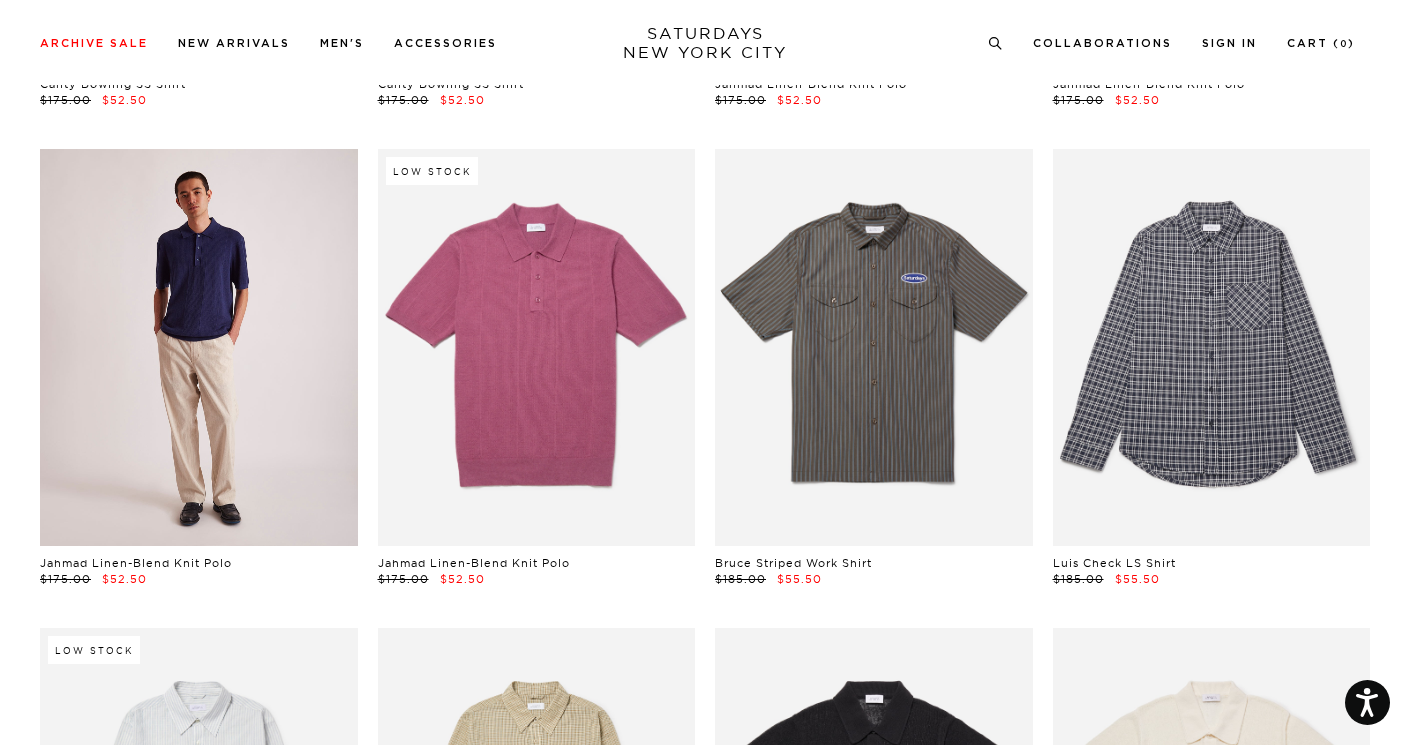 click at bounding box center (199, 347) 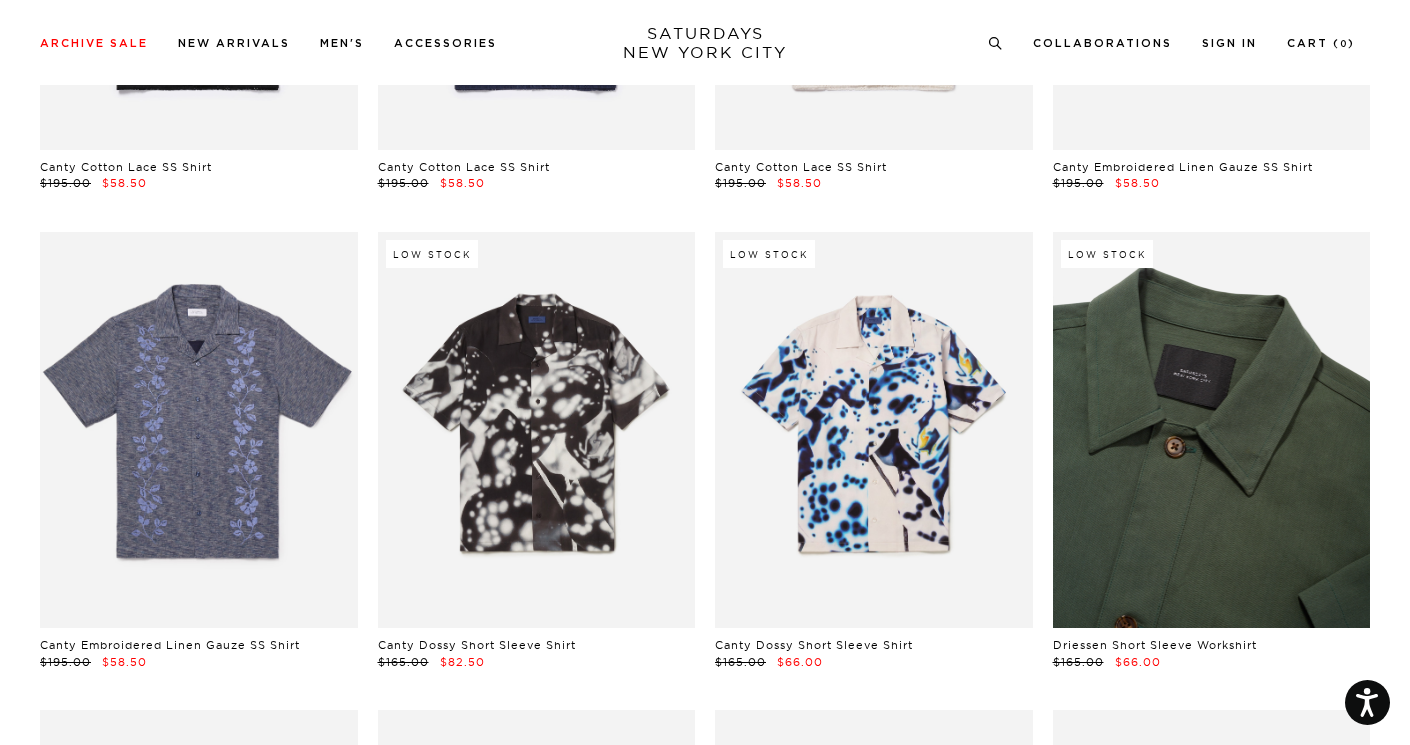 scroll, scrollTop: 2002, scrollLeft: 0, axis: vertical 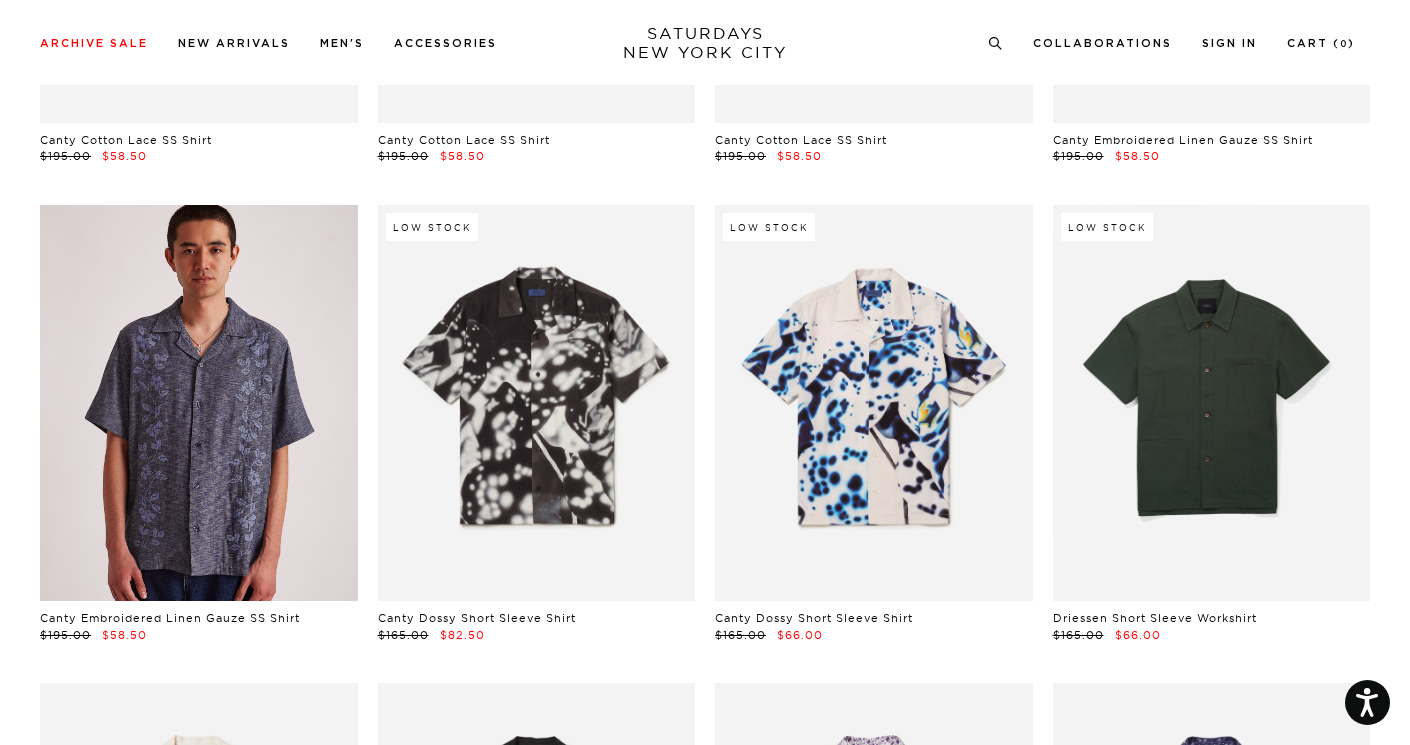 click at bounding box center [199, 403] 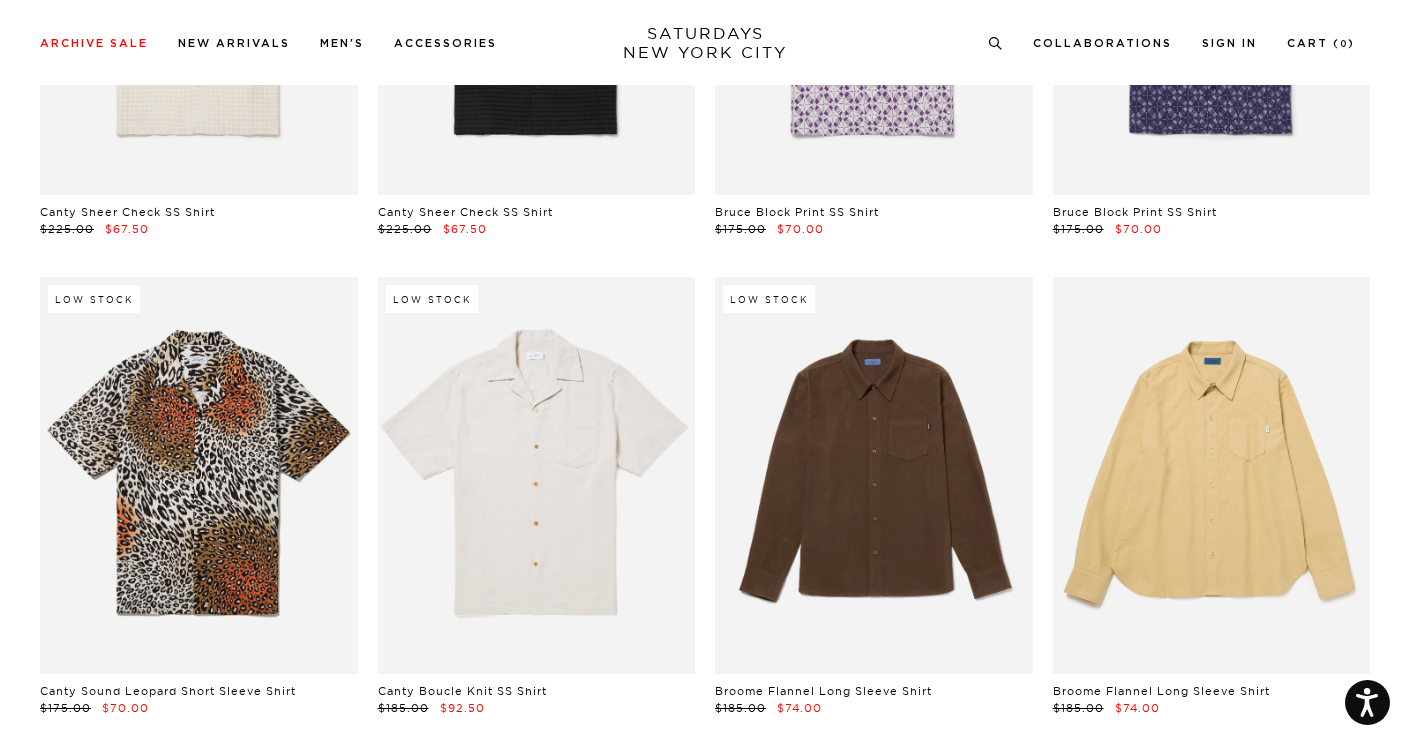 scroll, scrollTop: 3038, scrollLeft: 0, axis: vertical 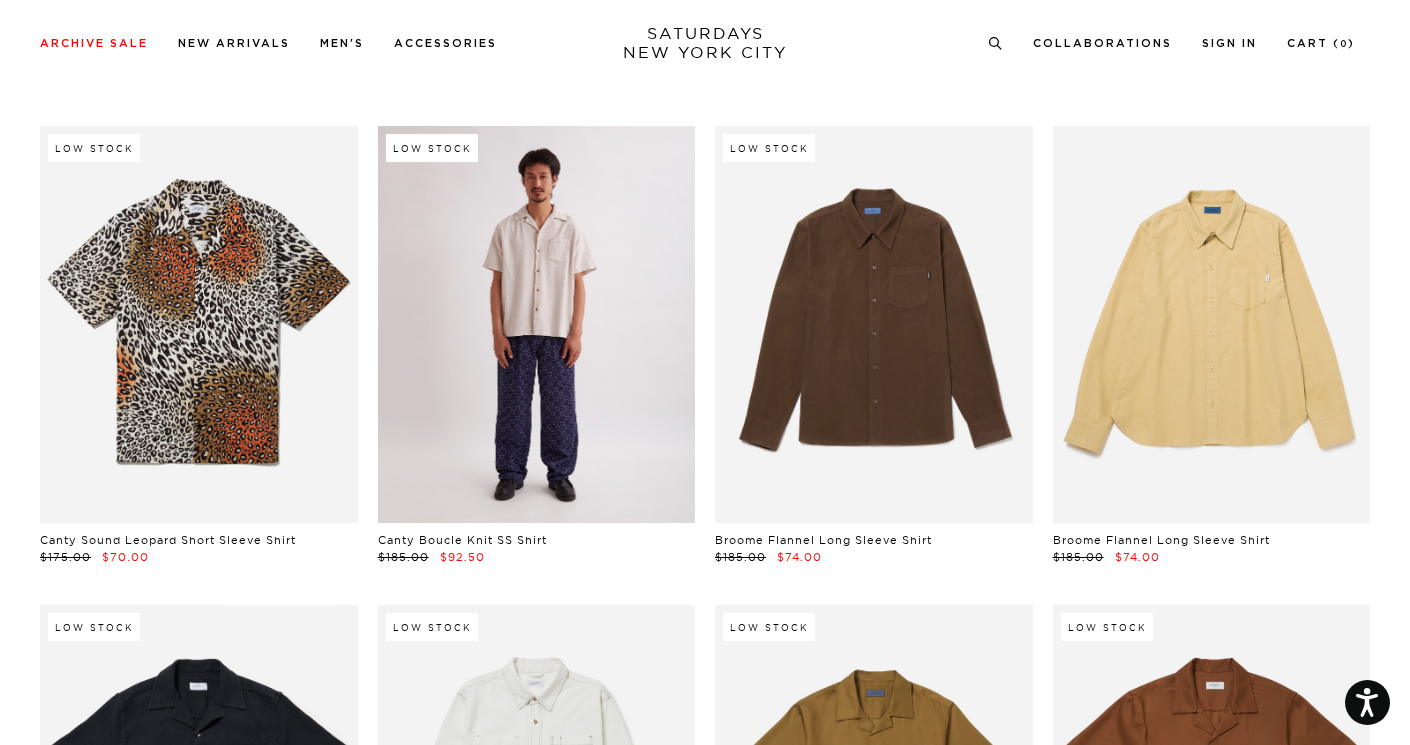 click at bounding box center (537, 324) 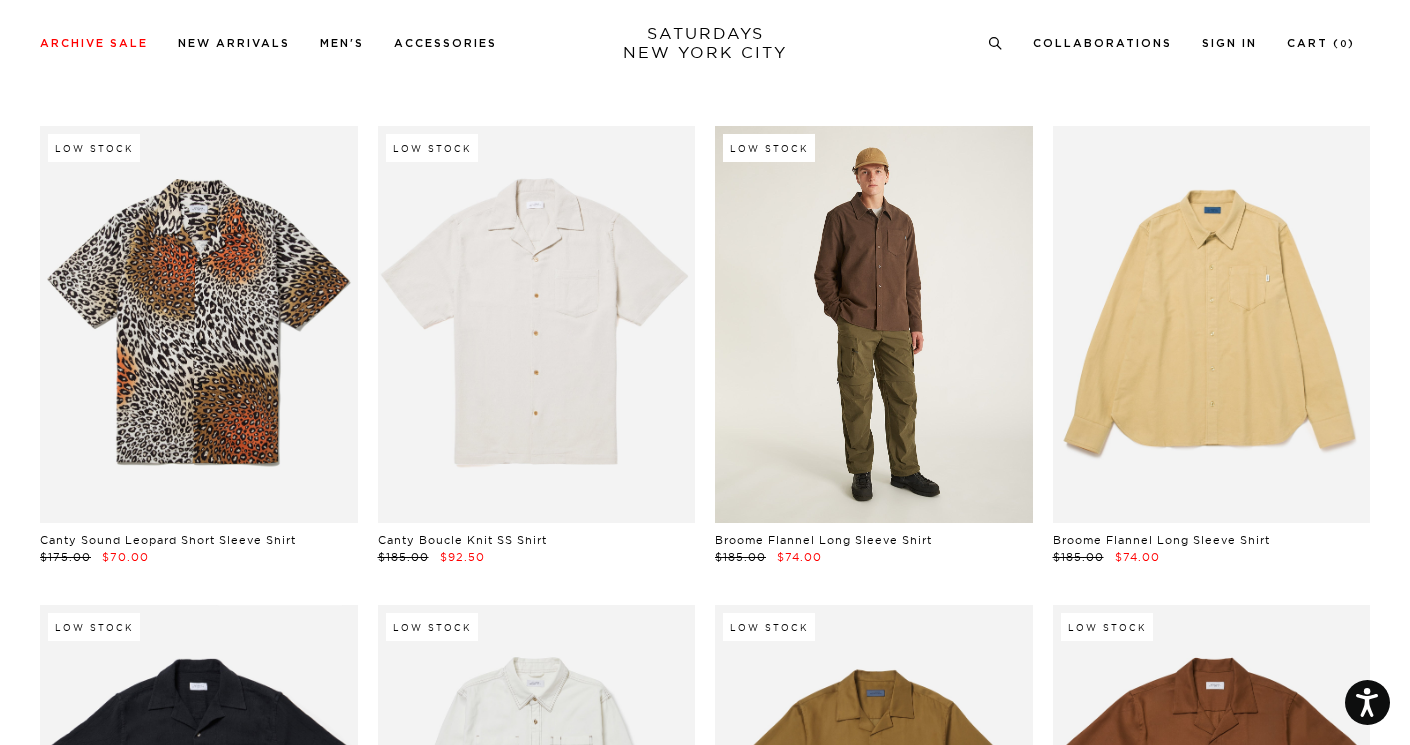 click at bounding box center [874, 324] 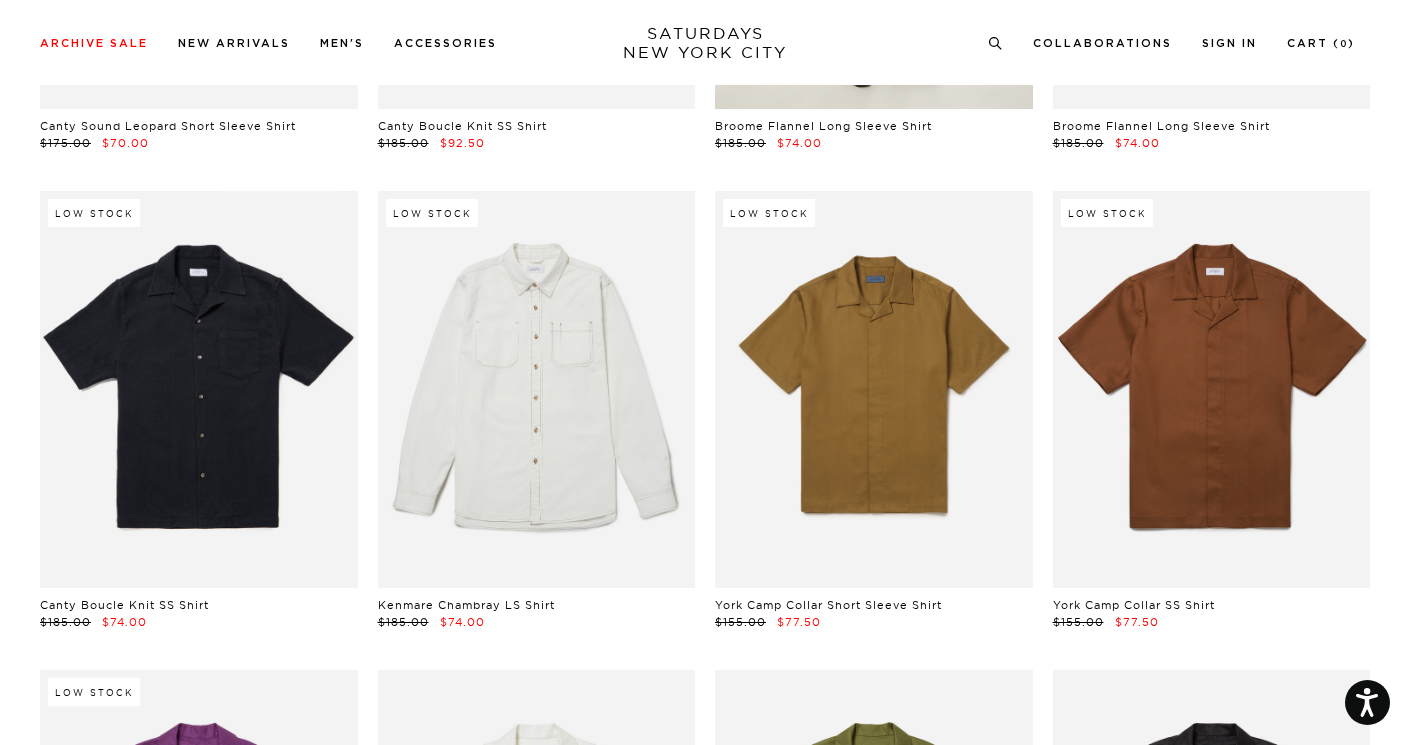 scroll, scrollTop: 3543, scrollLeft: 0, axis: vertical 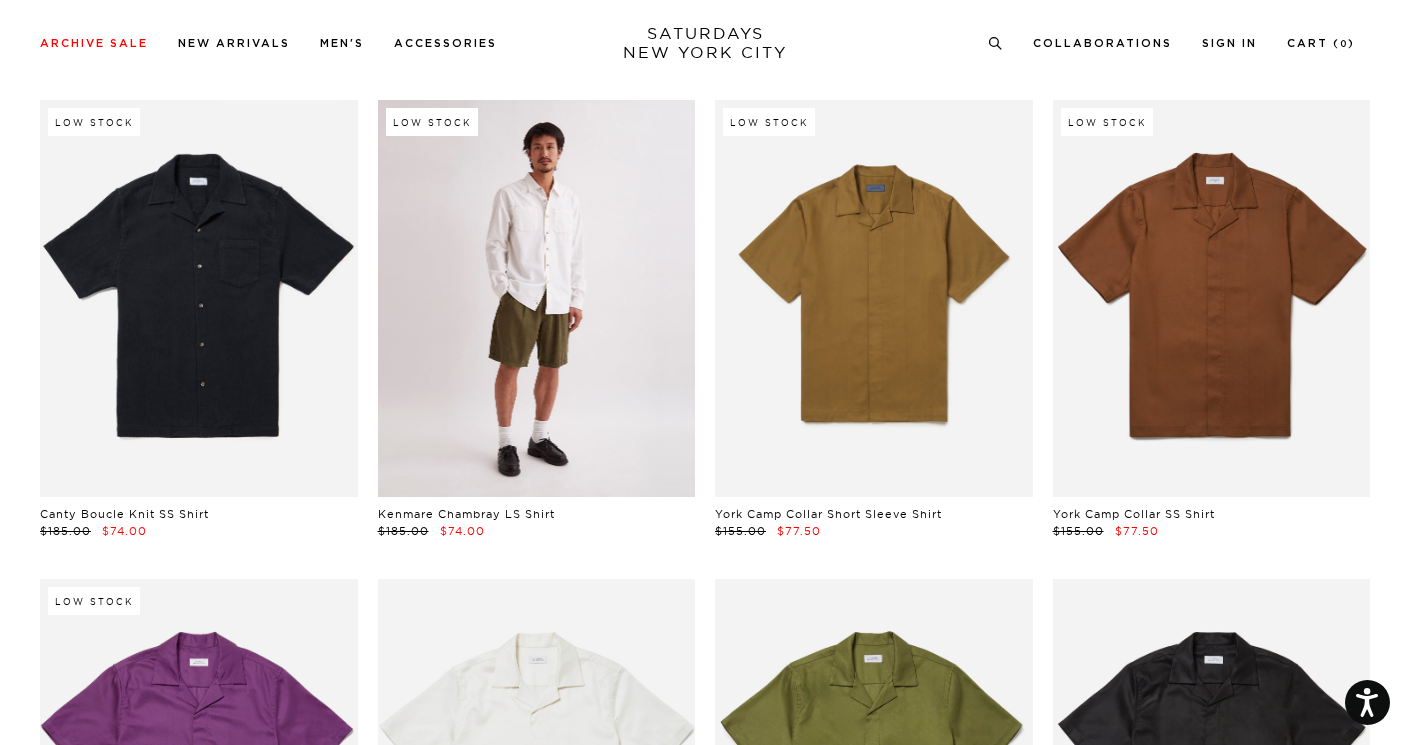 click at bounding box center [537, 298] 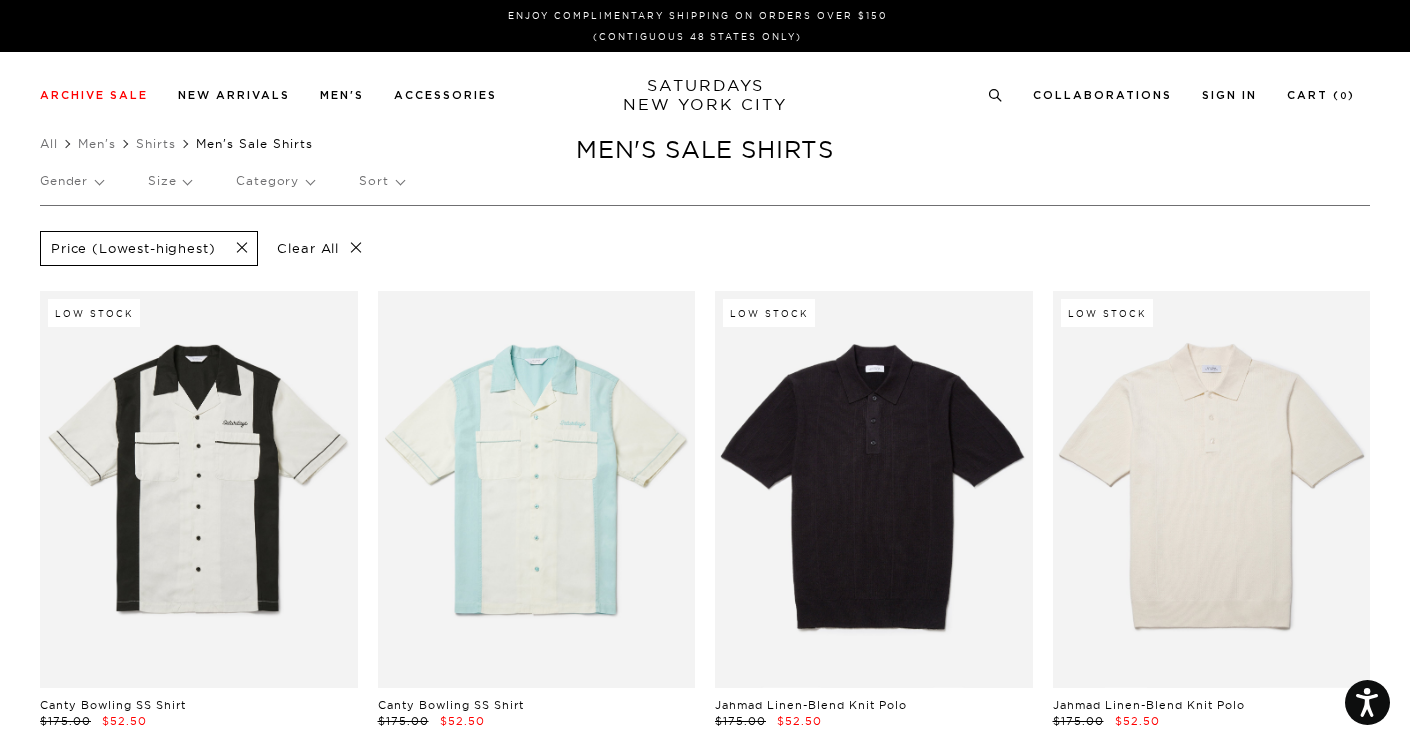 scroll, scrollTop: 0, scrollLeft: 0, axis: both 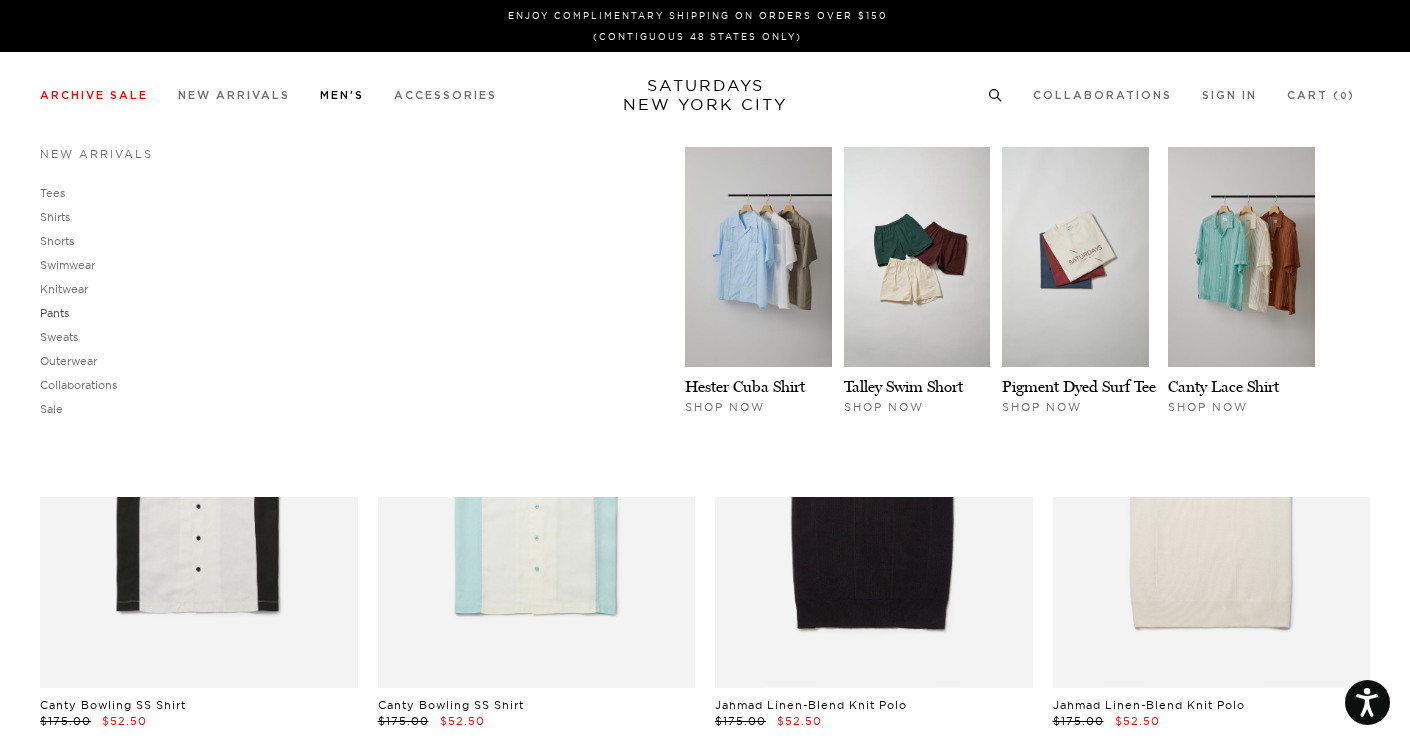 click on "Pants" at bounding box center [54, 313] 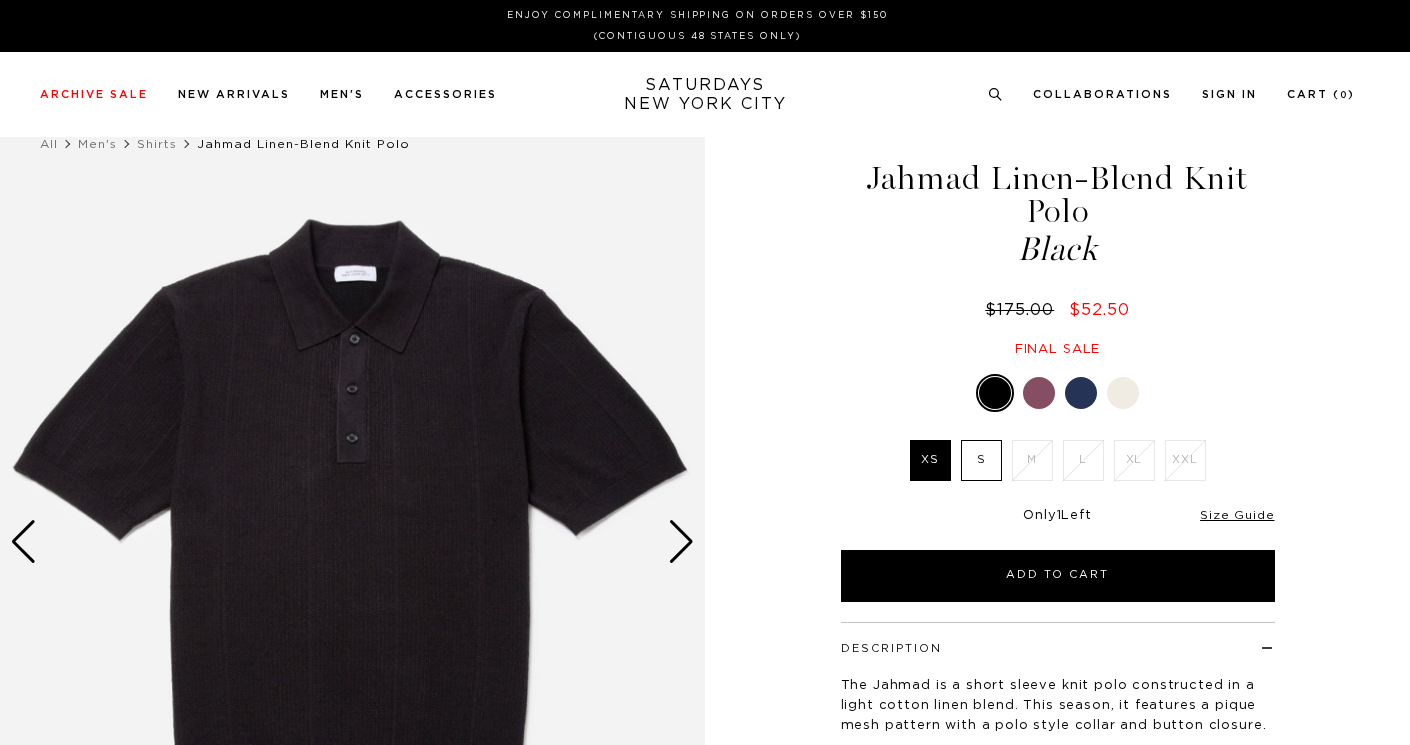 scroll, scrollTop: 0, scrollLeft: 0, axis: both 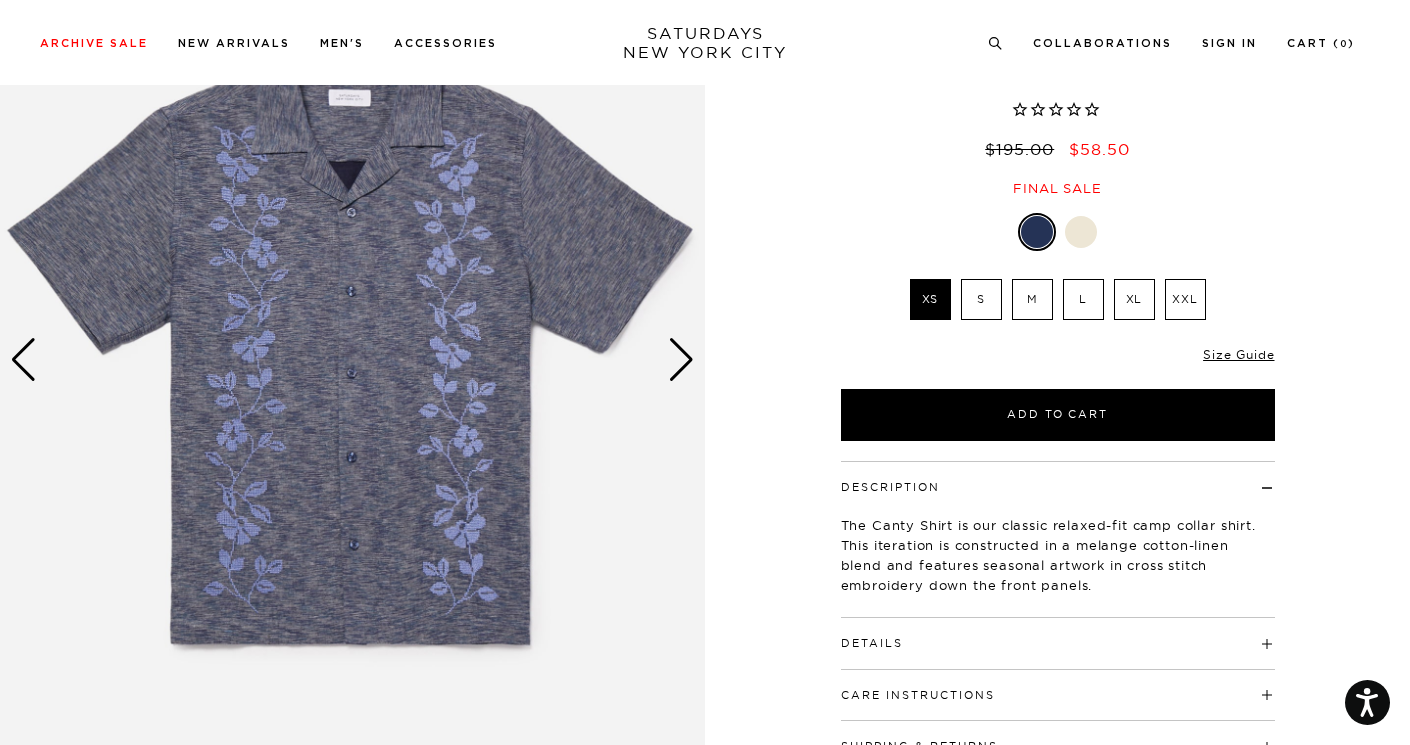 click at bounding box center (681, 360) 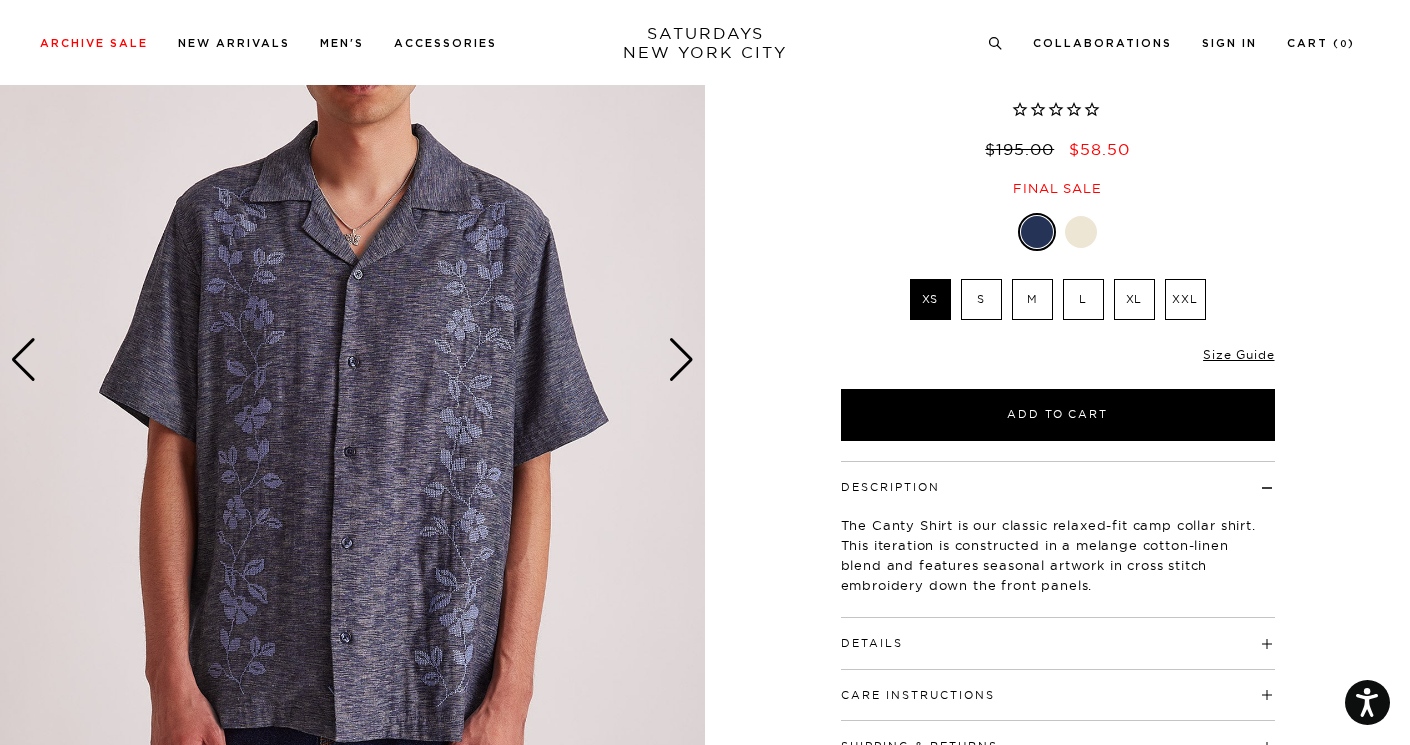 click at bounding box center (681, 360) 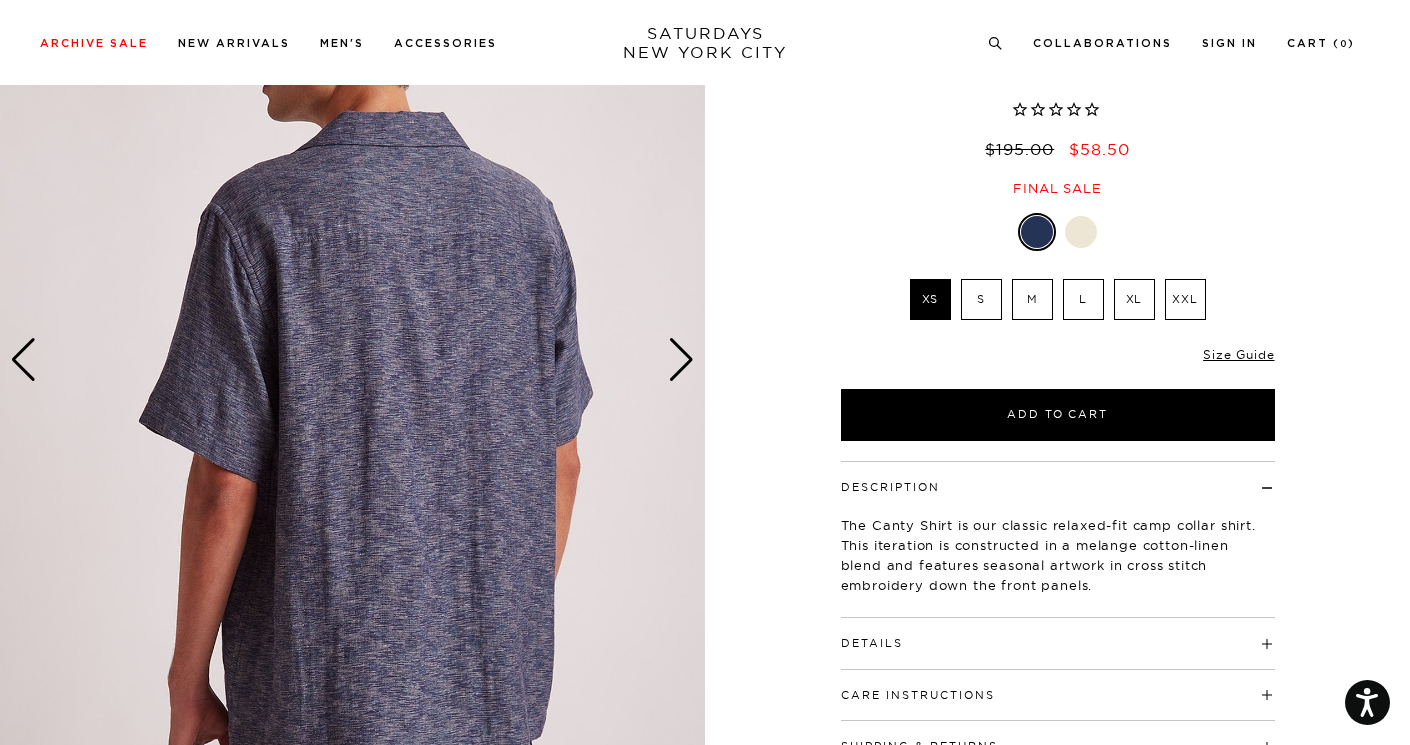 scroll, scrollTop: 183, scrollLeft: 0, axis: vertical 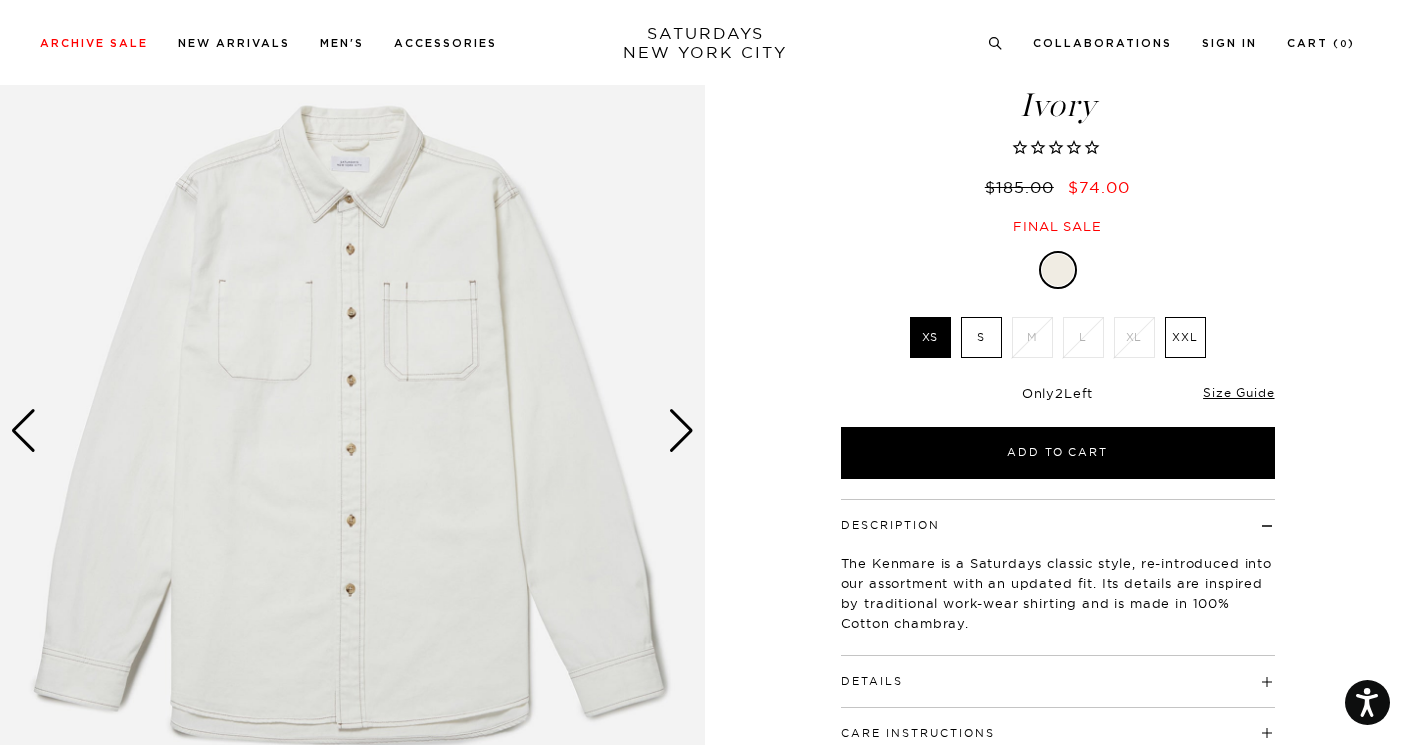click at bounding box center (352, 430) 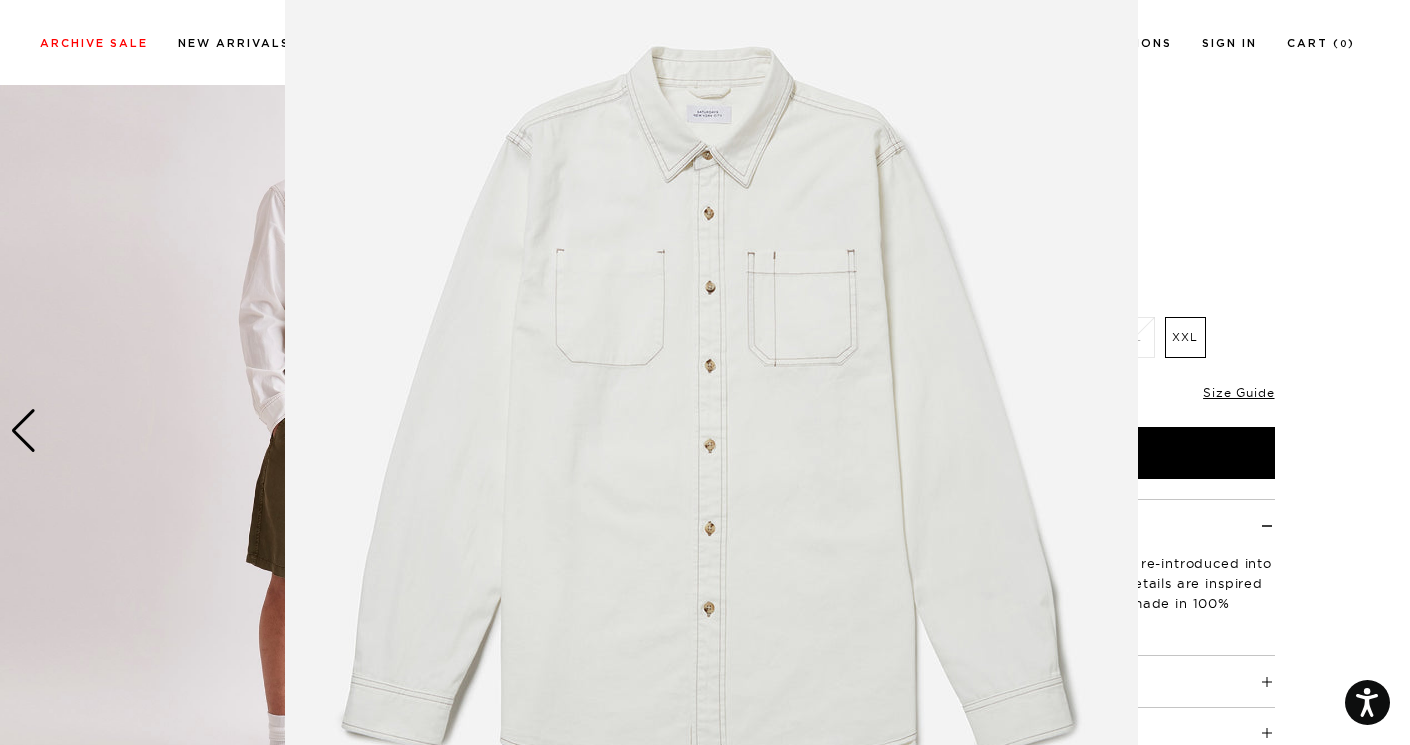 scroll, scrollTop: 84, scrollLeft: 0, axis: vertical 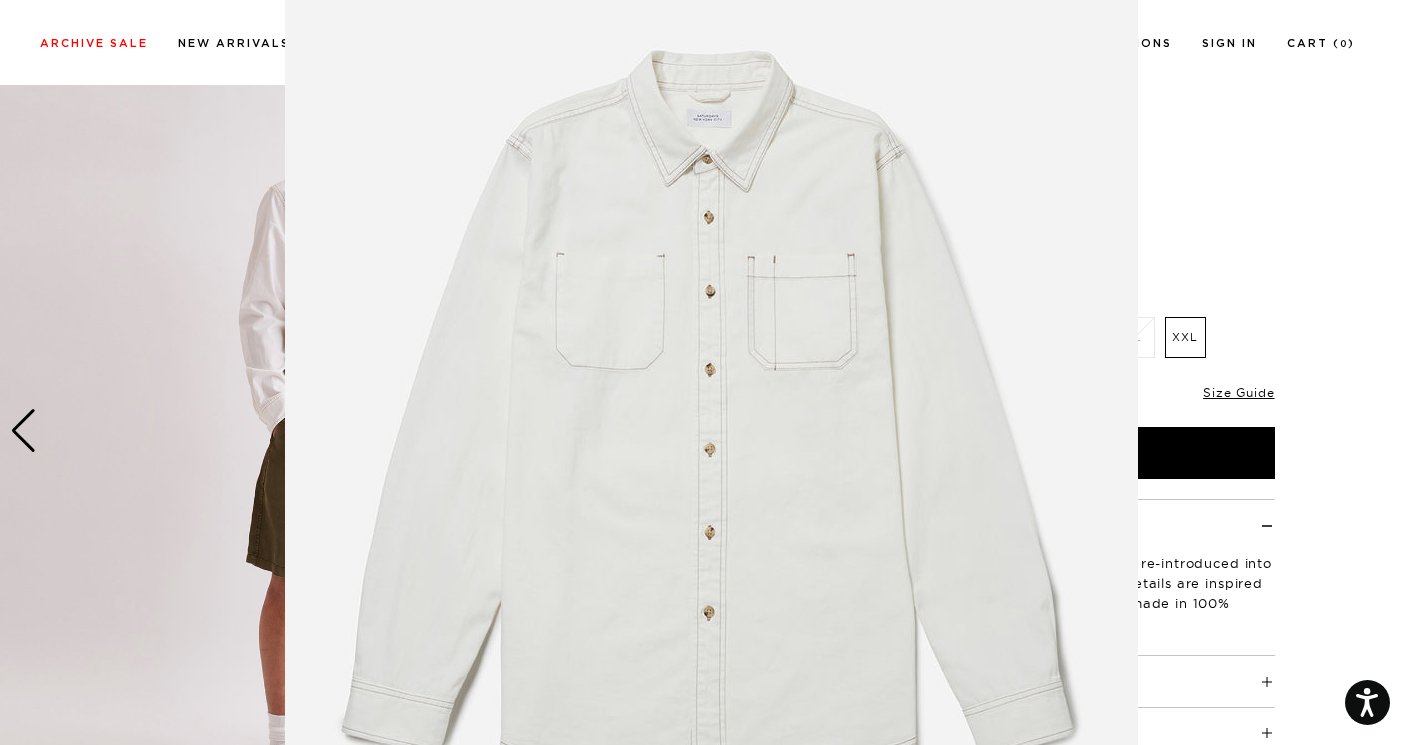click at bounding box center [705, 372] 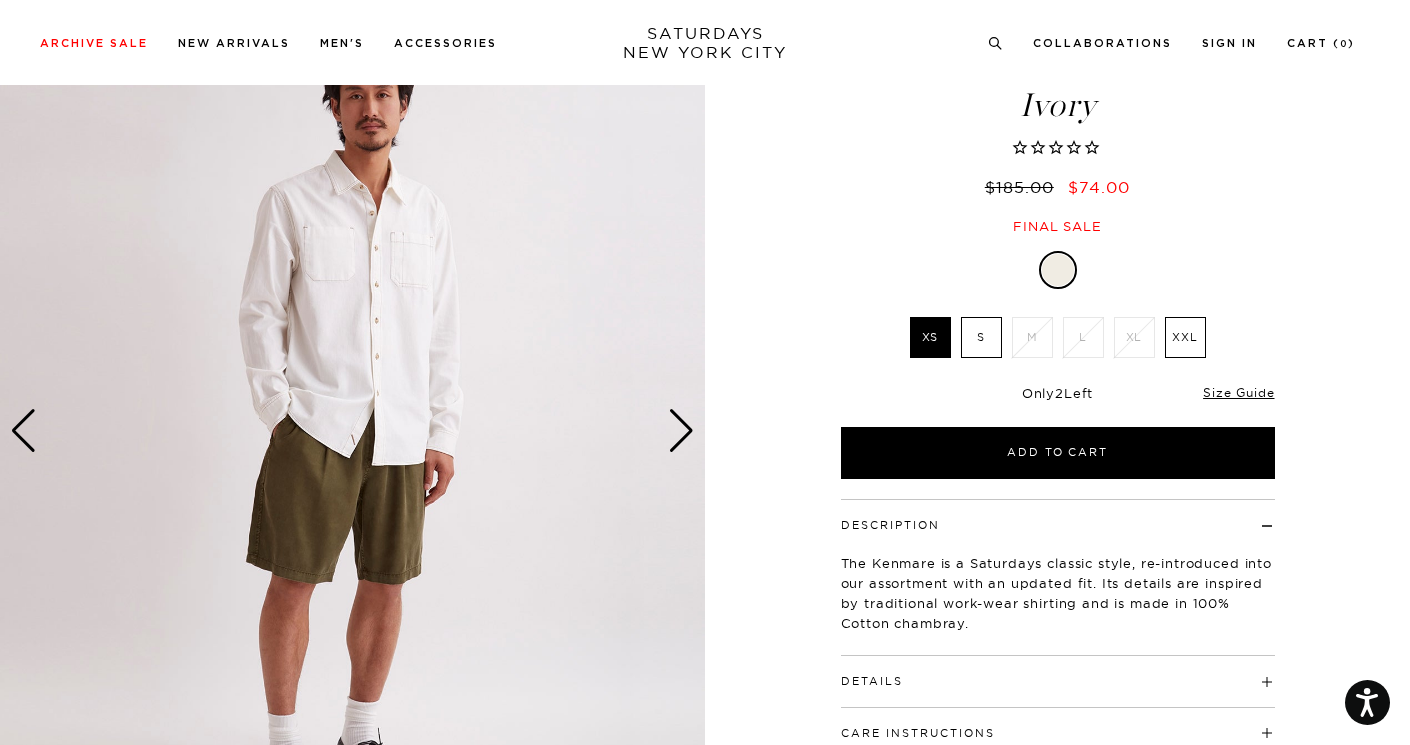 scroll, scrollTop: 190, scrollLeft: 0, axis: vertical 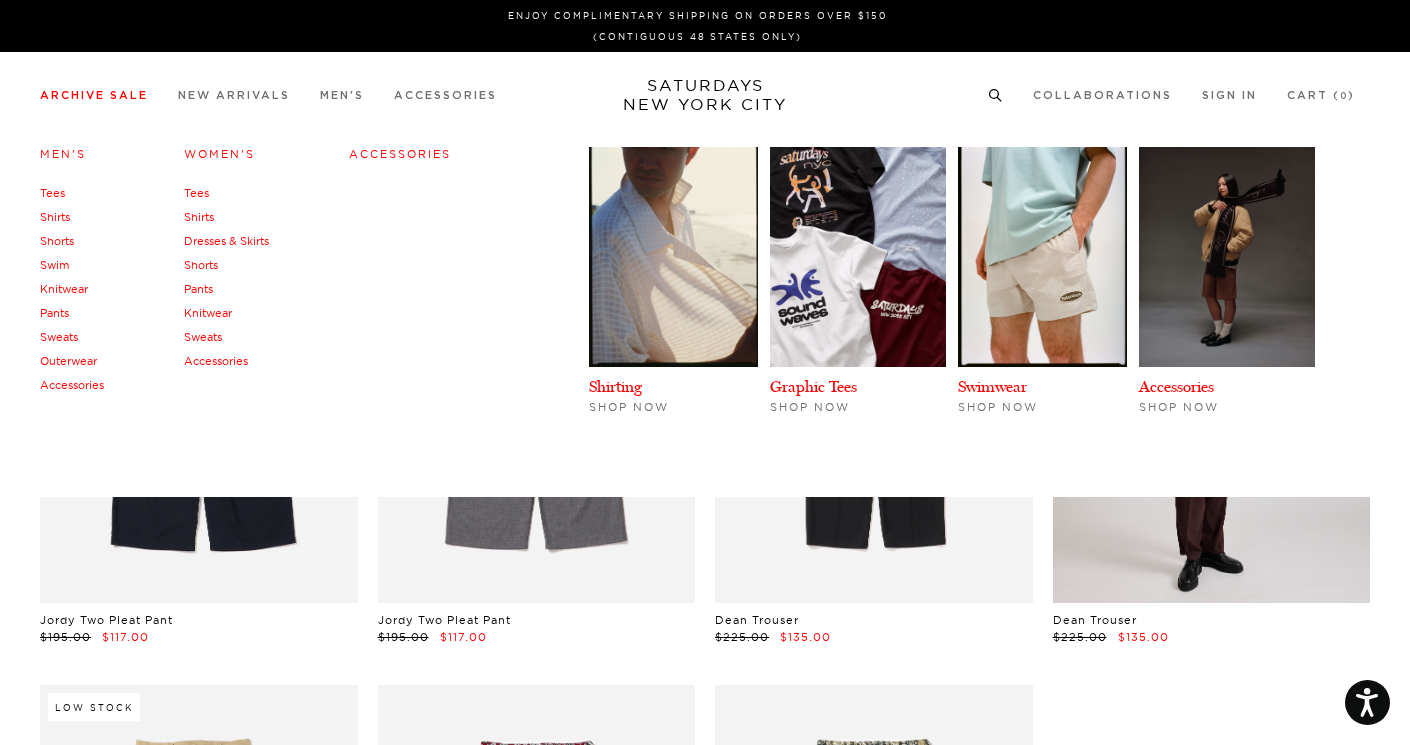 click on "Pants" at bounding box center [54, 313] 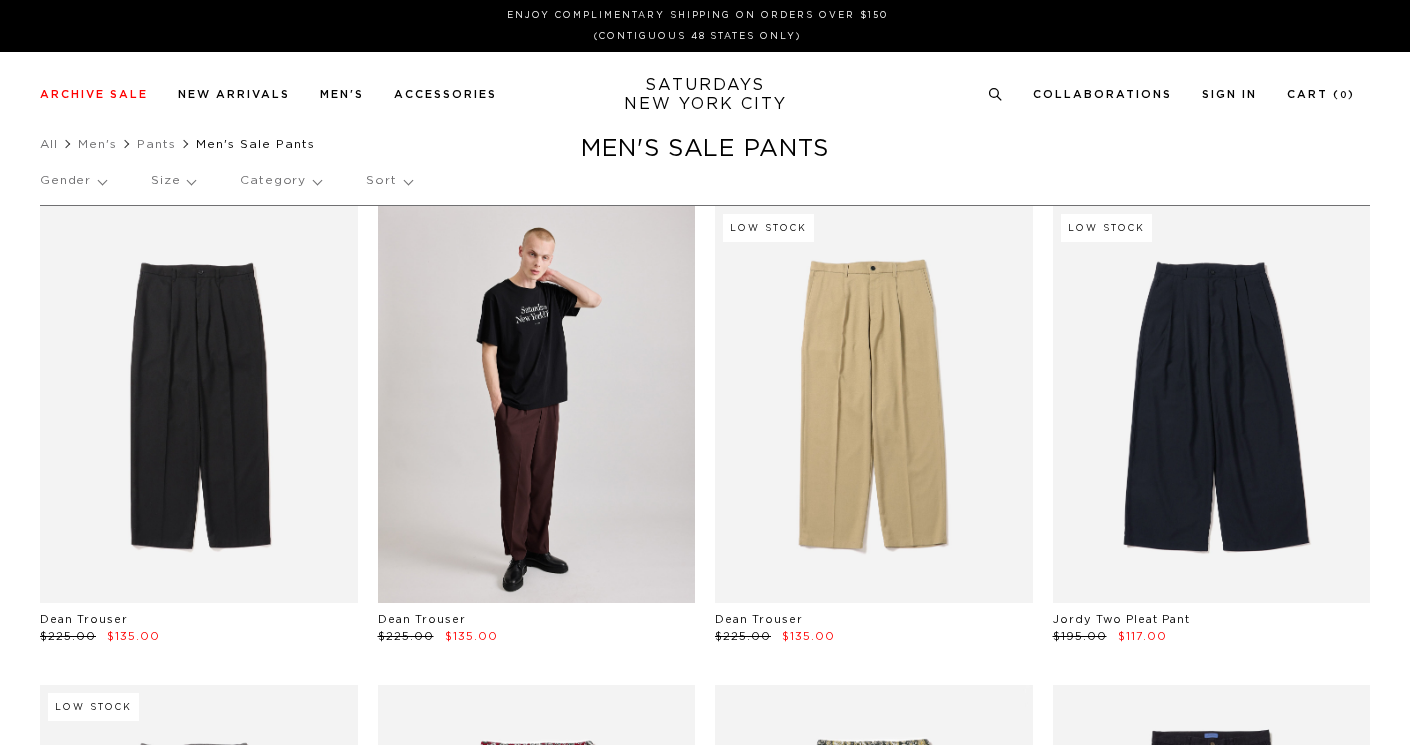 scroll, scrollTop: 0, scrollLeft: 0, axis: both 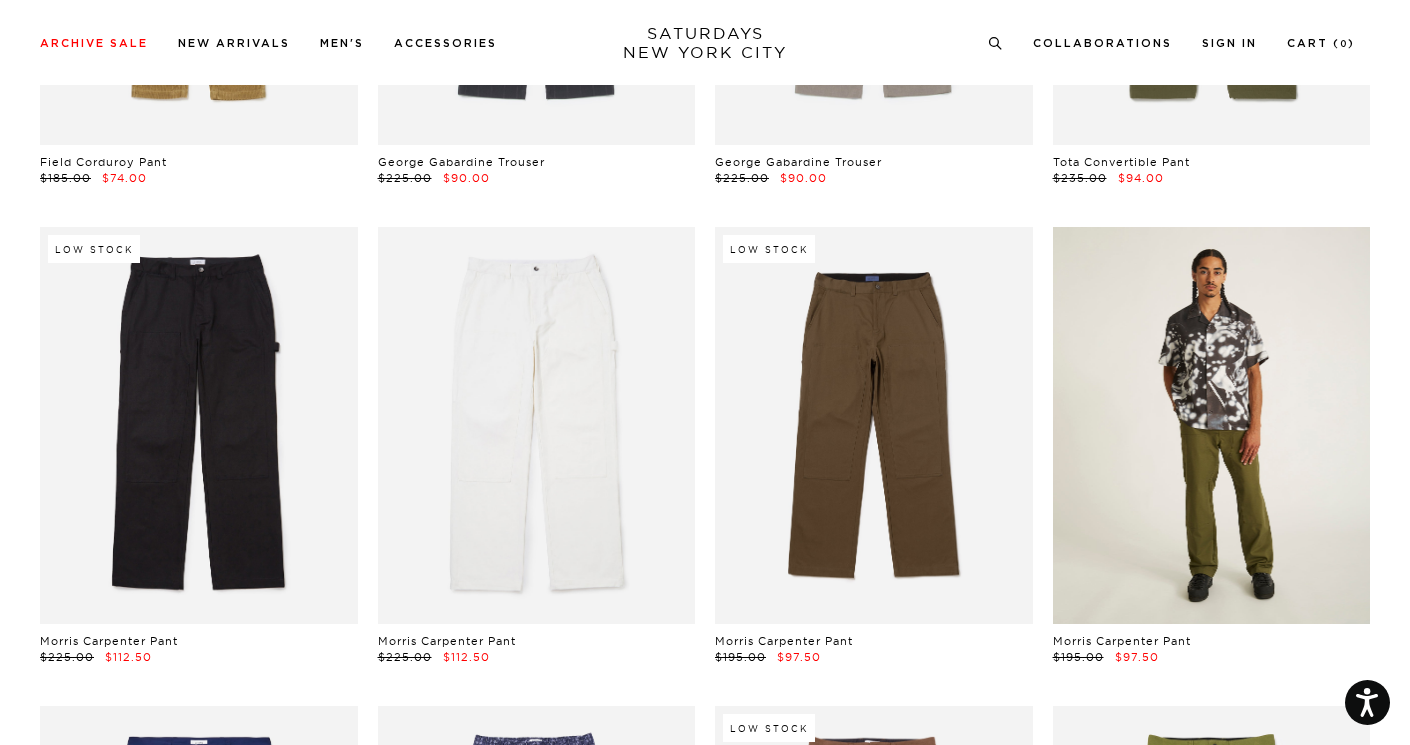 click at bounding box center (1212, 425) 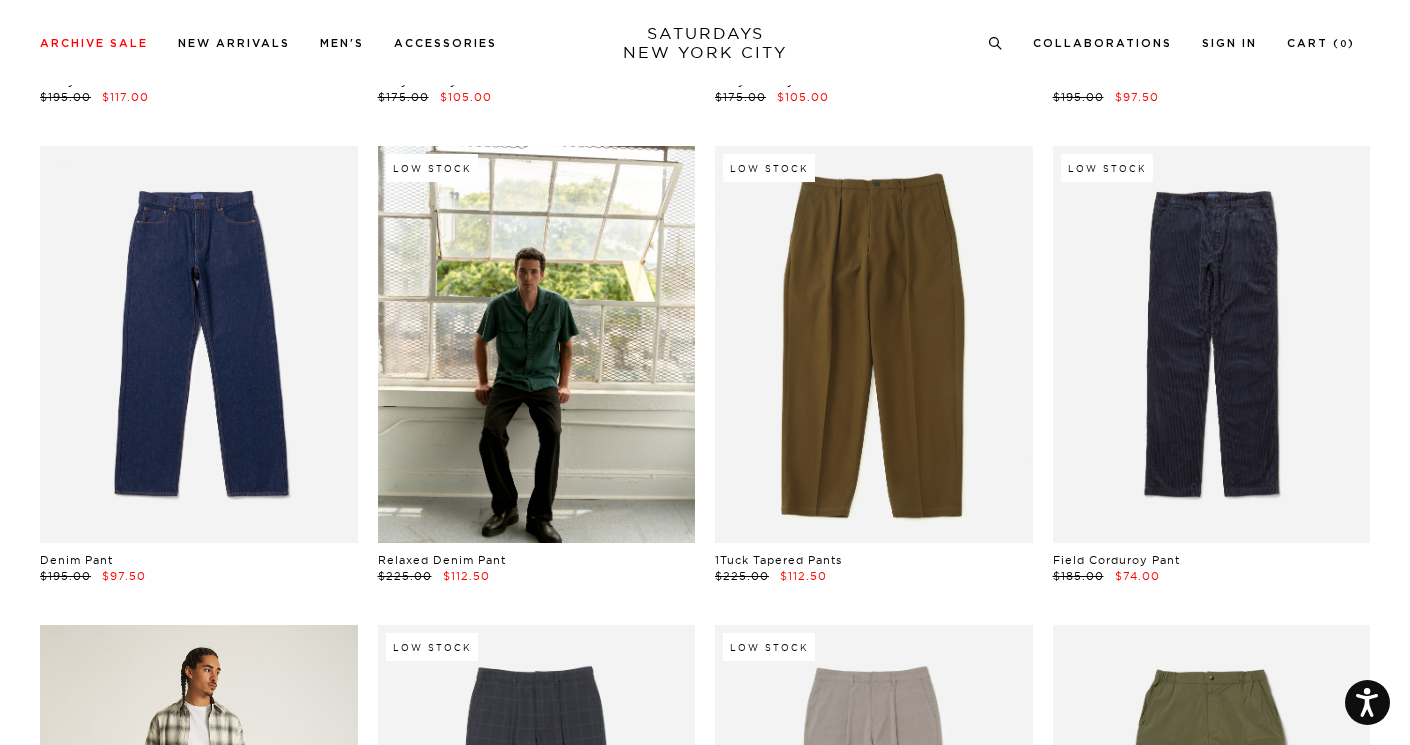 scroll, scrollTop: 980, scrollLeft: 0, axis: vertical 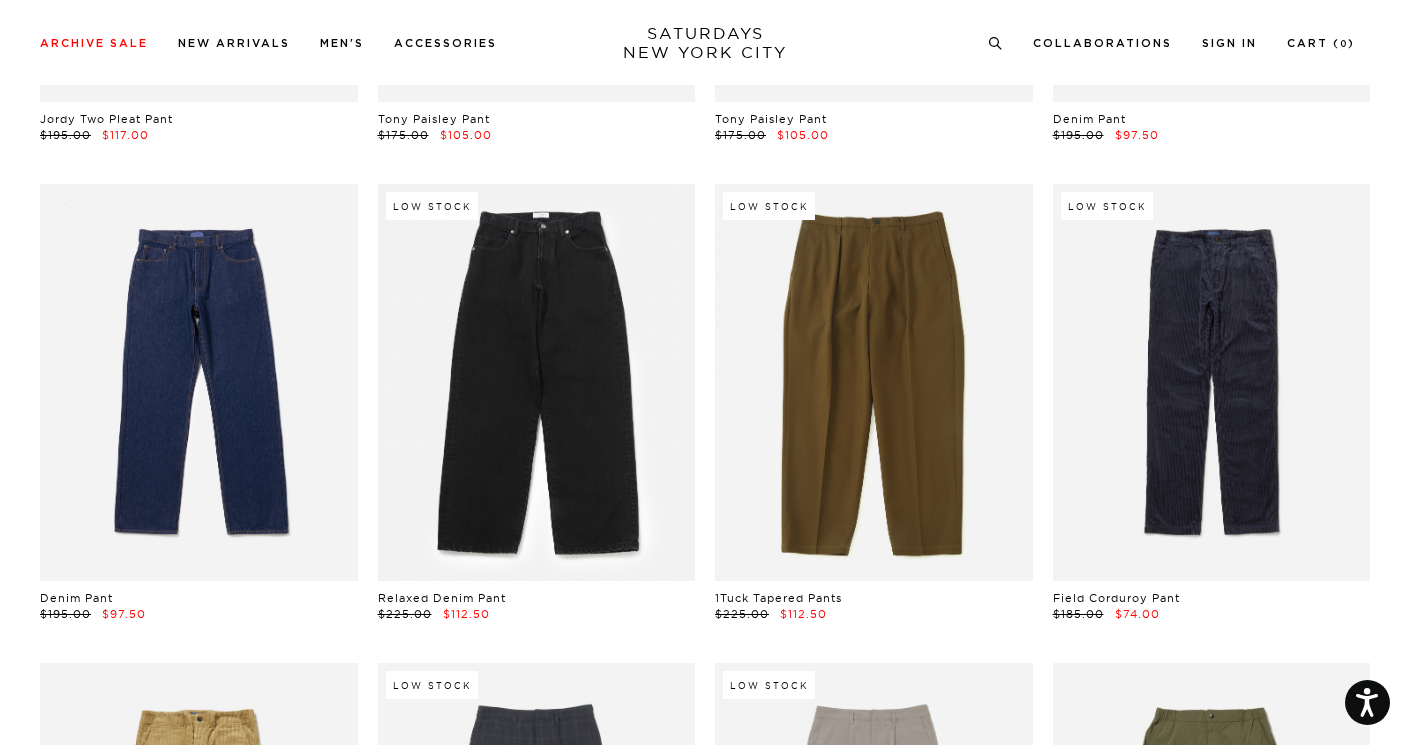 click at bounding box center (537, 382) 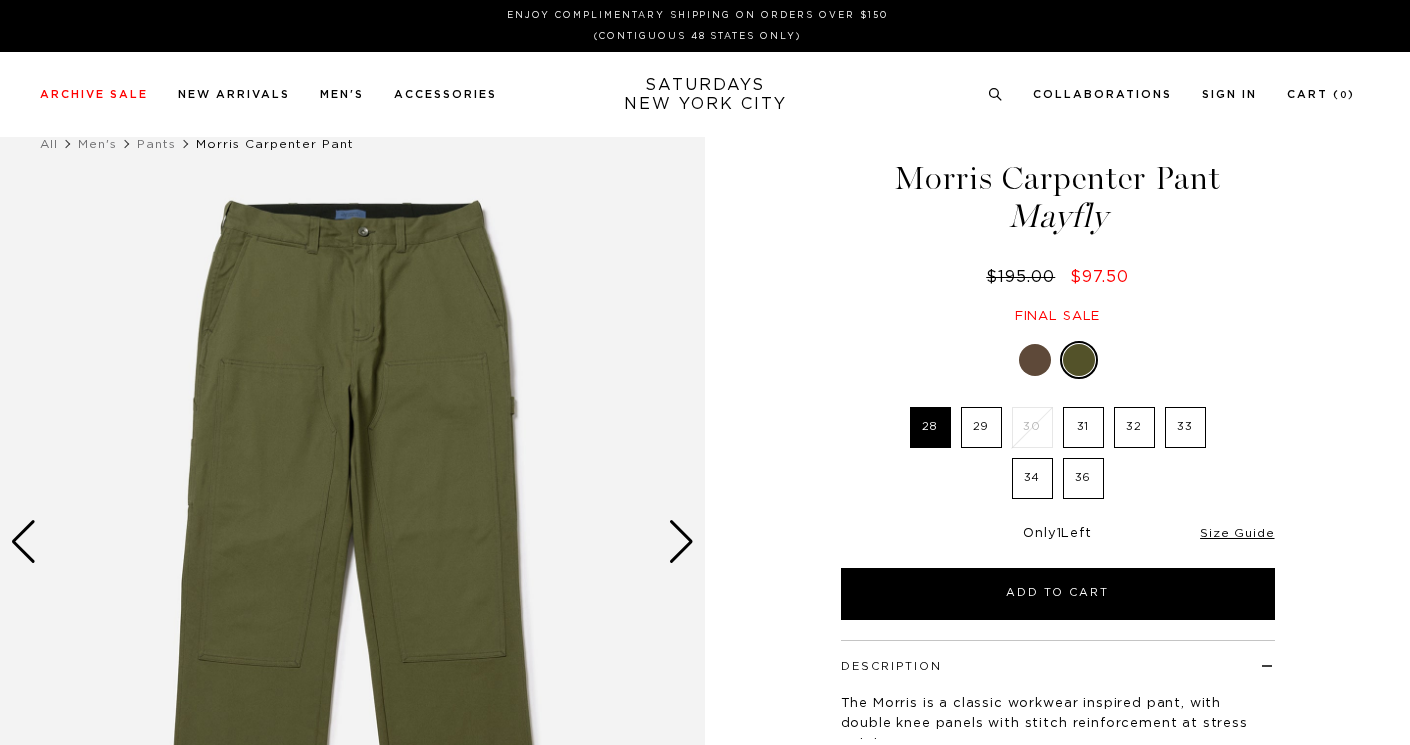 scroll, scrollTop: 0, scrollLeft: 0, axis: both 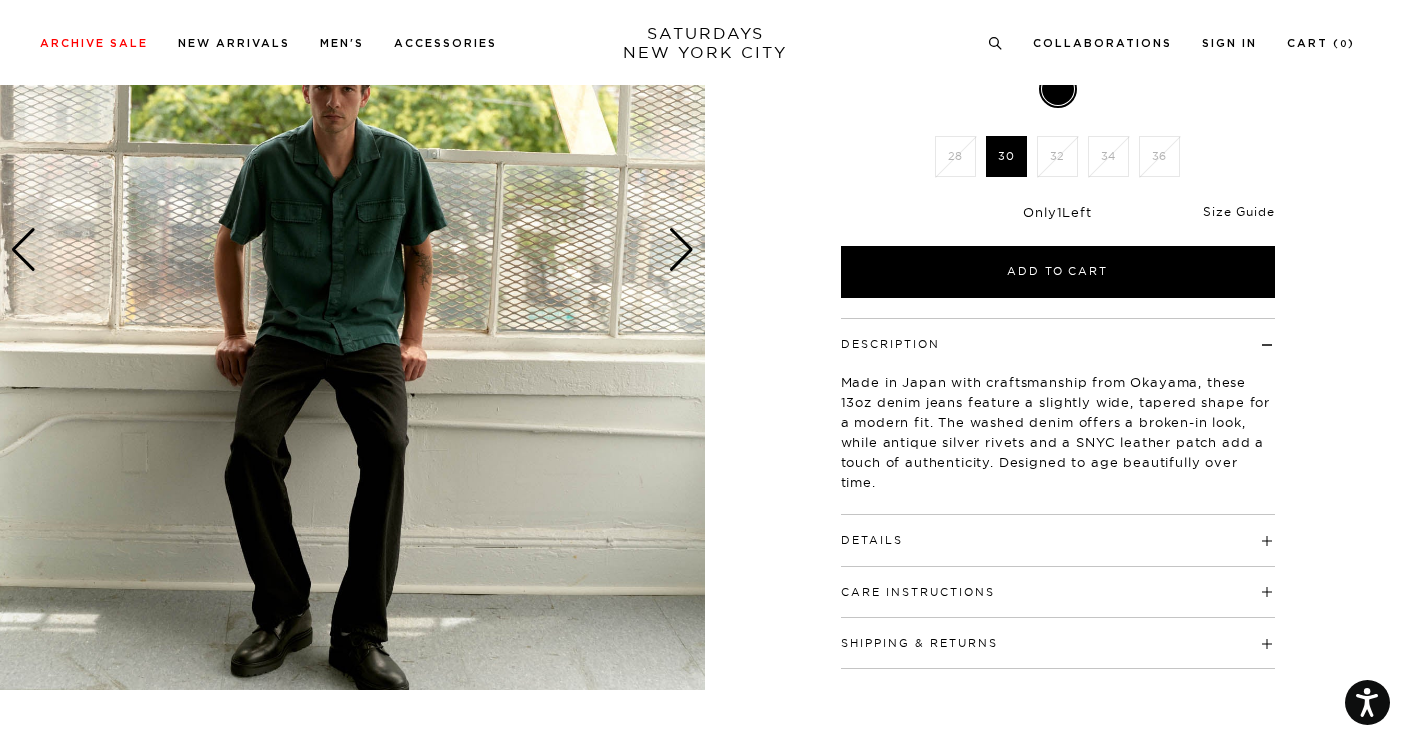 click on "Size Guide" at bounding box center [1238, 211] 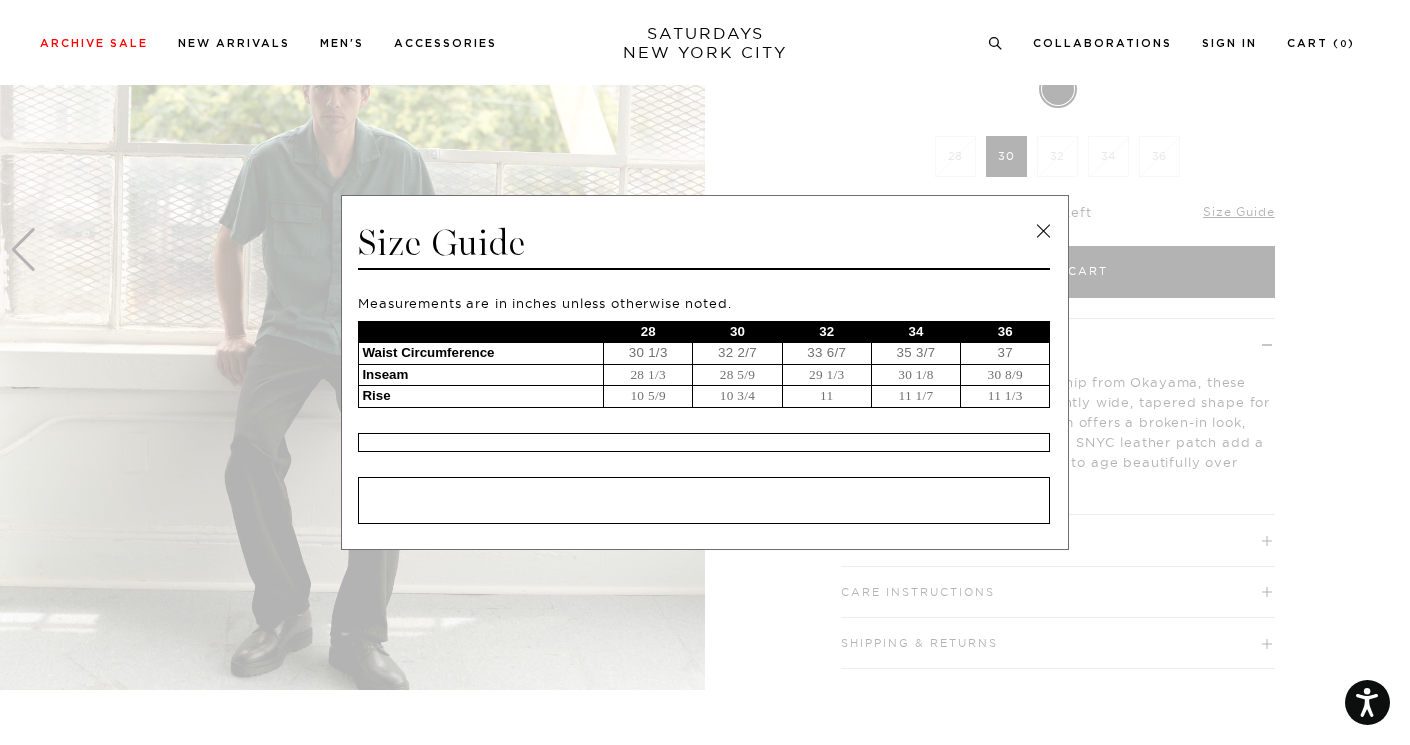 click at bounding box center (1043, 231) 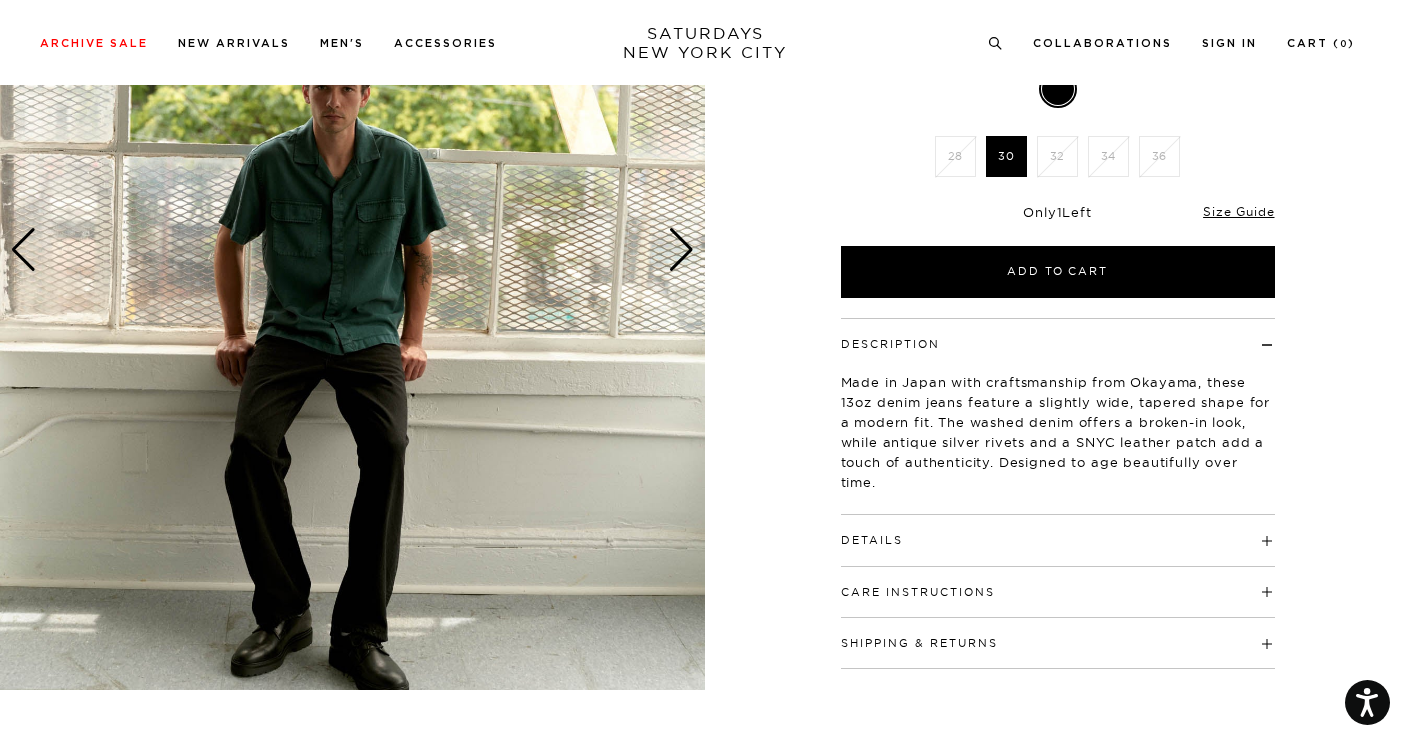 click at bounding box center (352, 249) 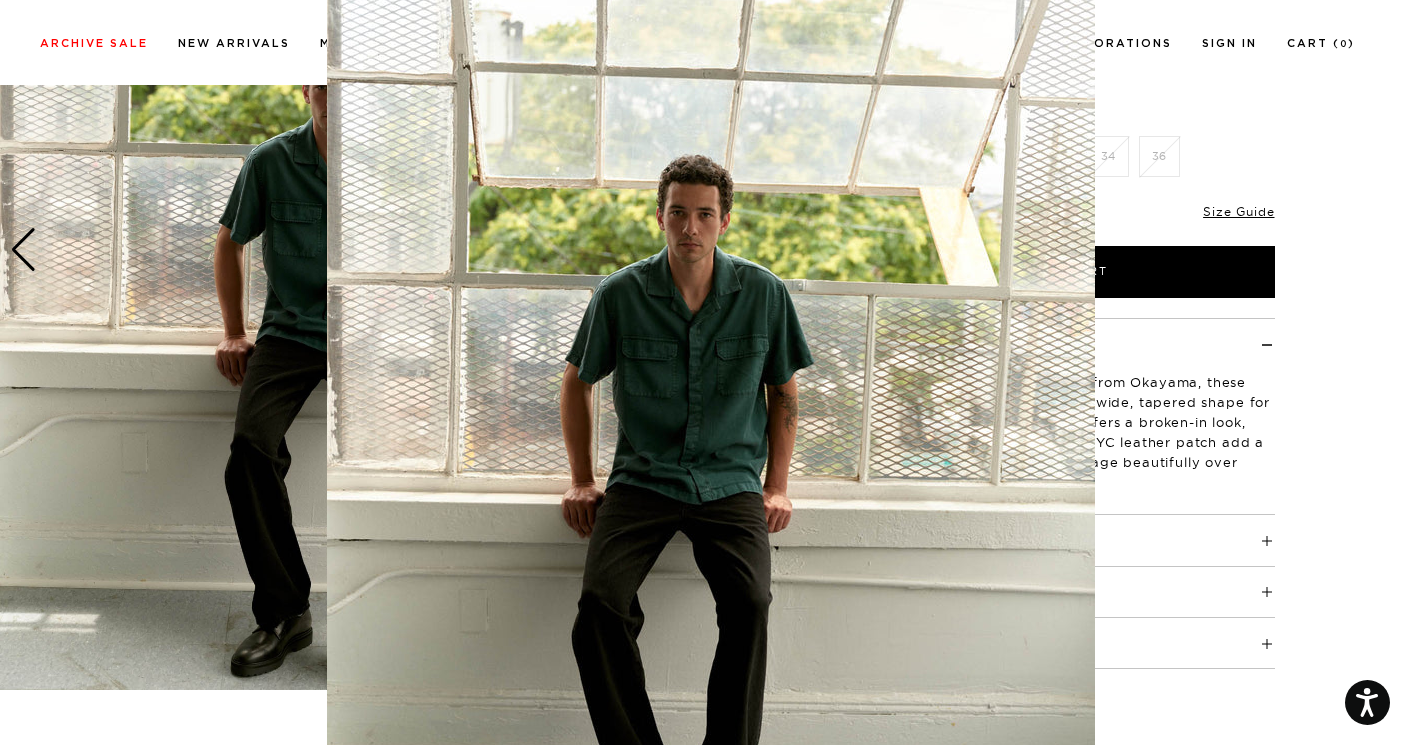 scroll, scrollTop: 114, scrollLeft: 0, axis: vertical 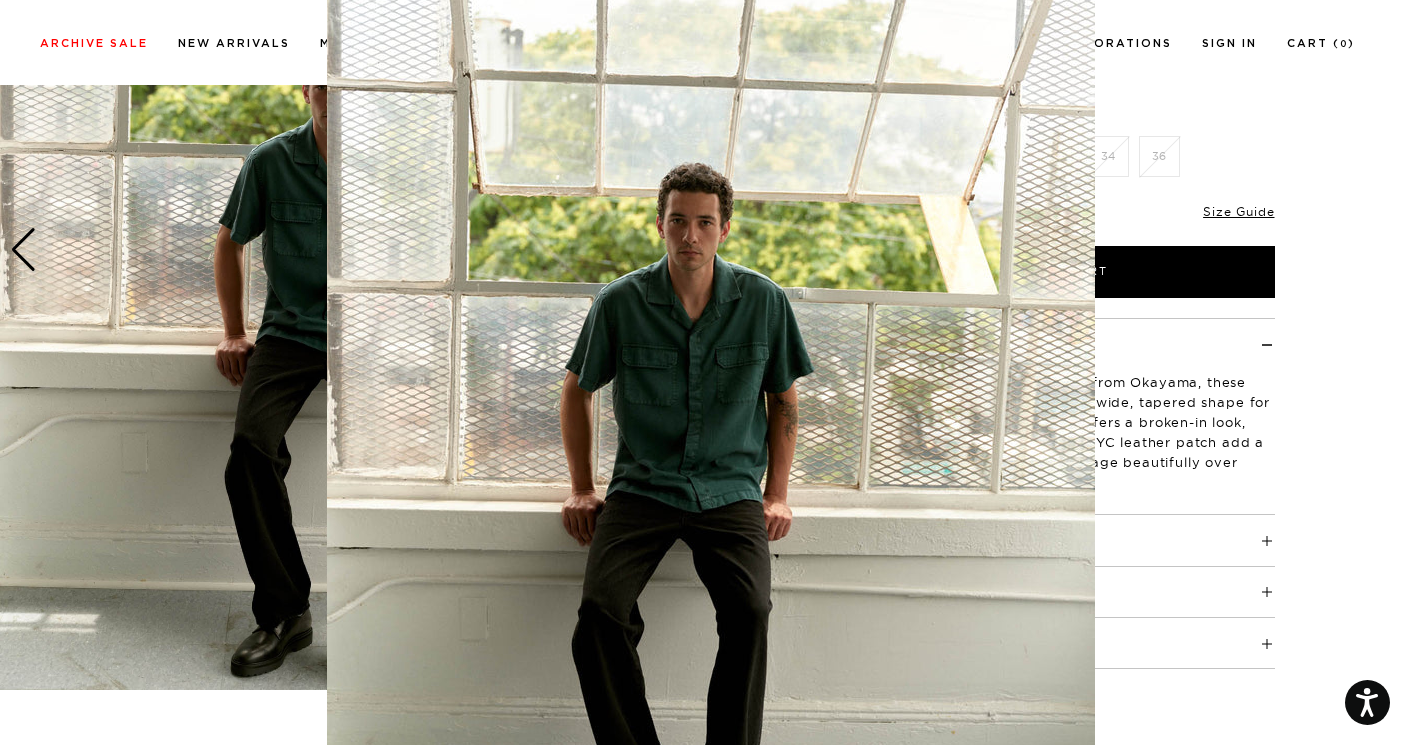 click at bounding box center [711, 398] 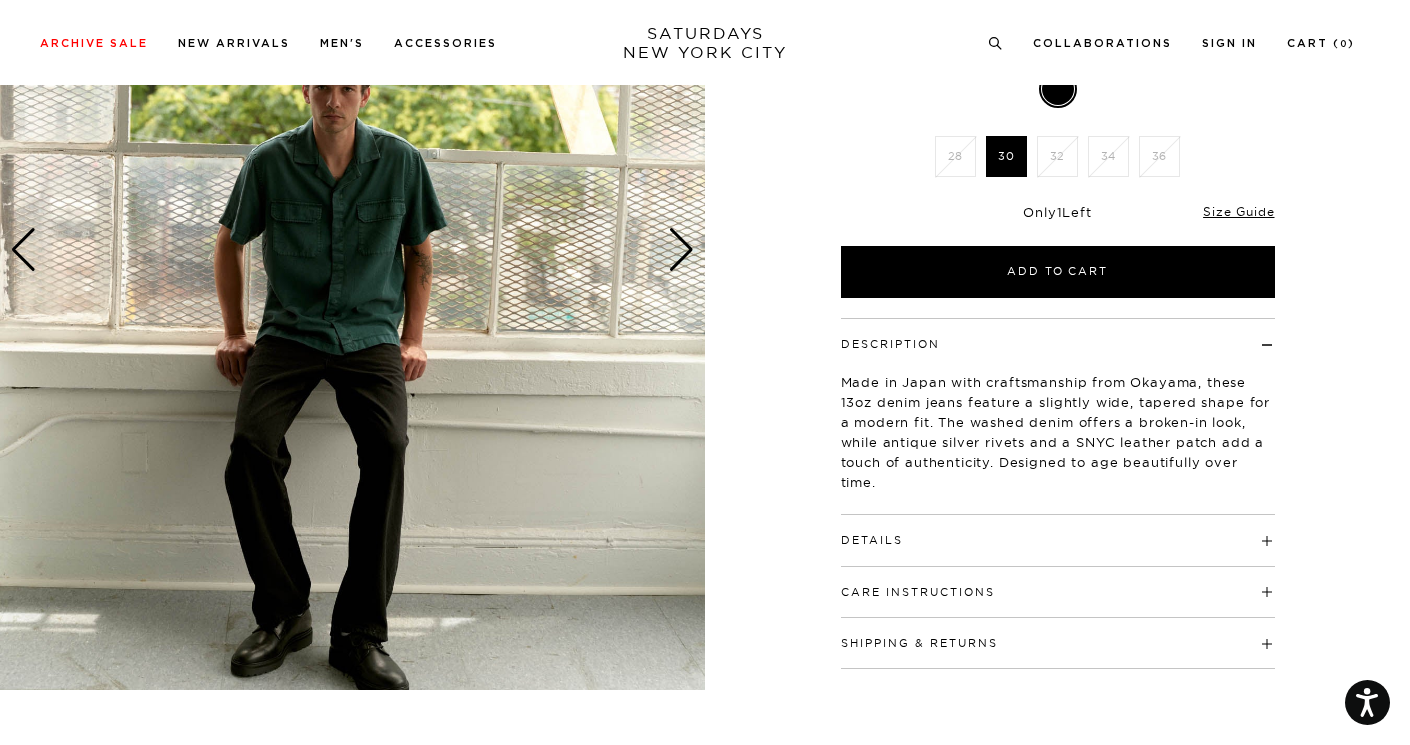 click at bounding box center [681, 250] 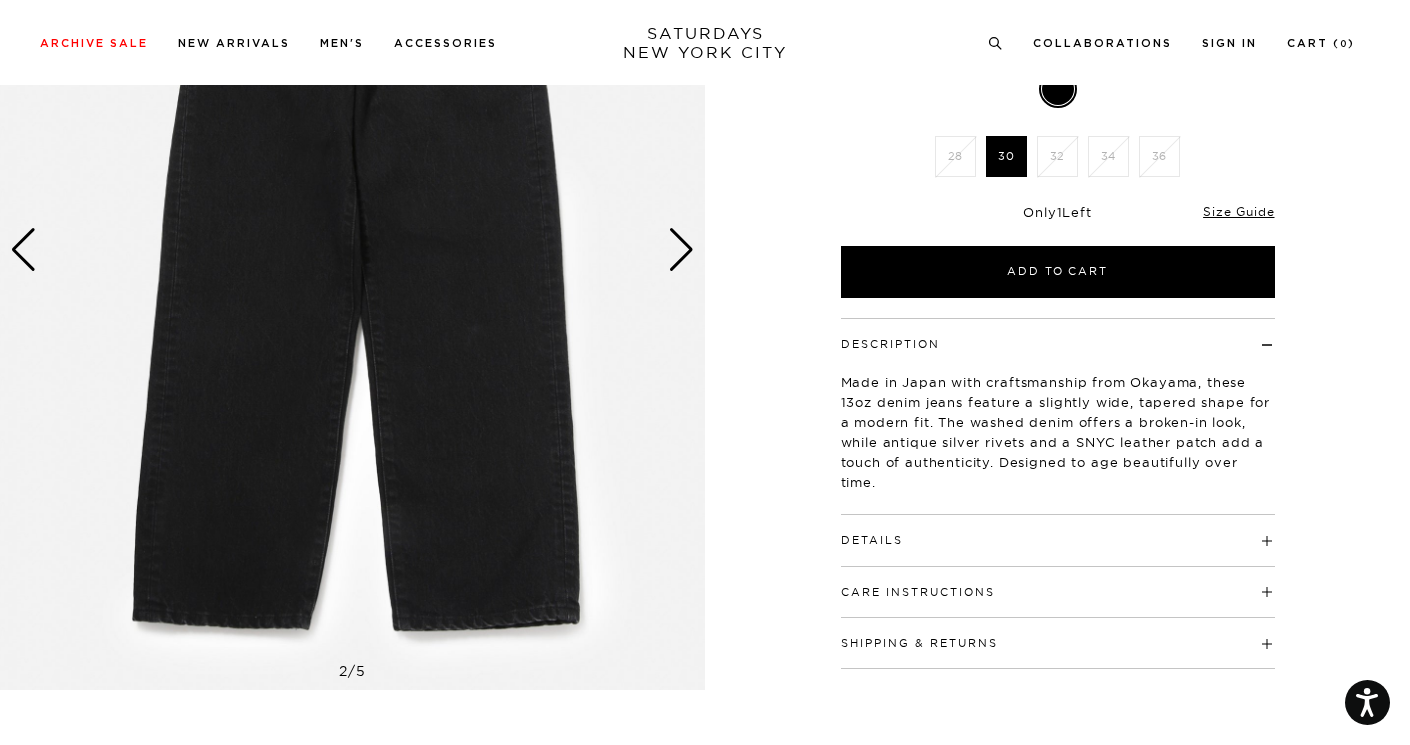 click at bounding box center [681, 250] 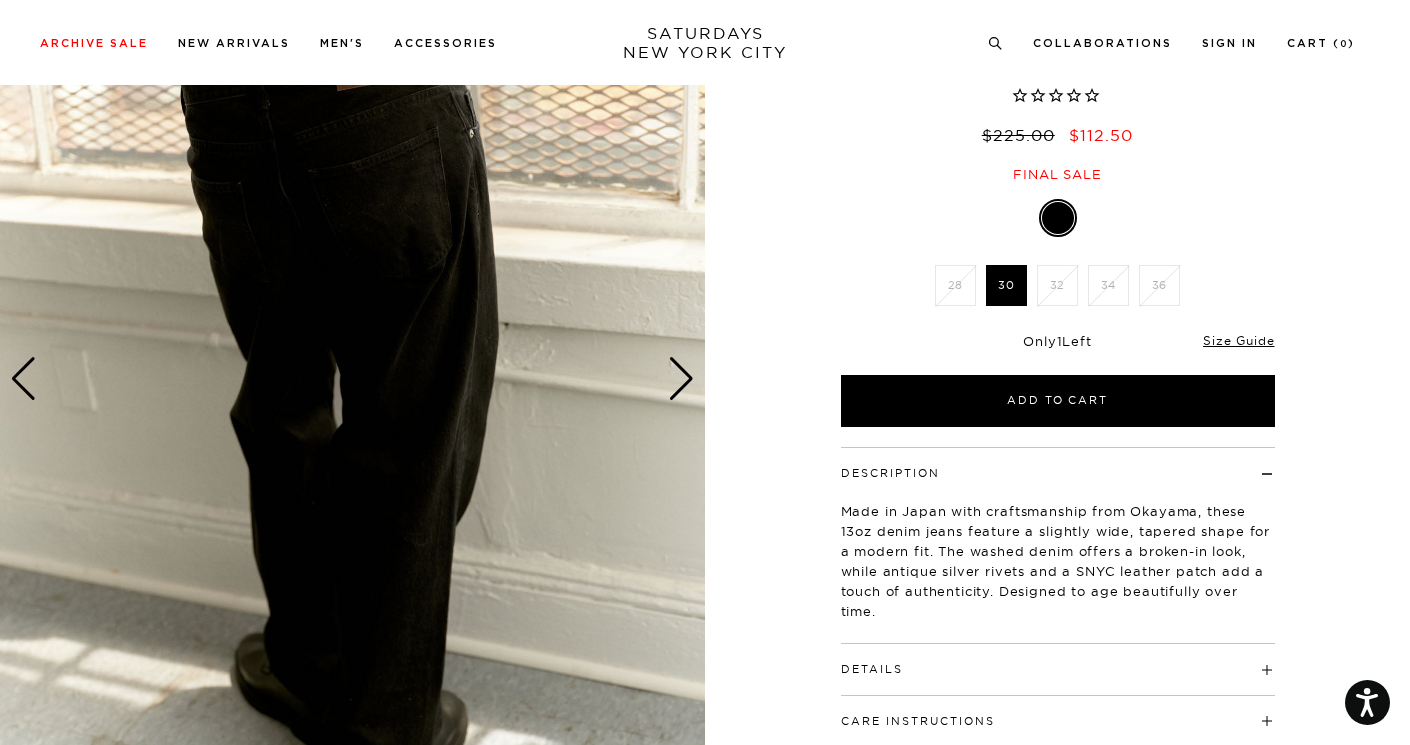 scroll, scrollTop: 247, scrollLeft: 0, axis: vertical 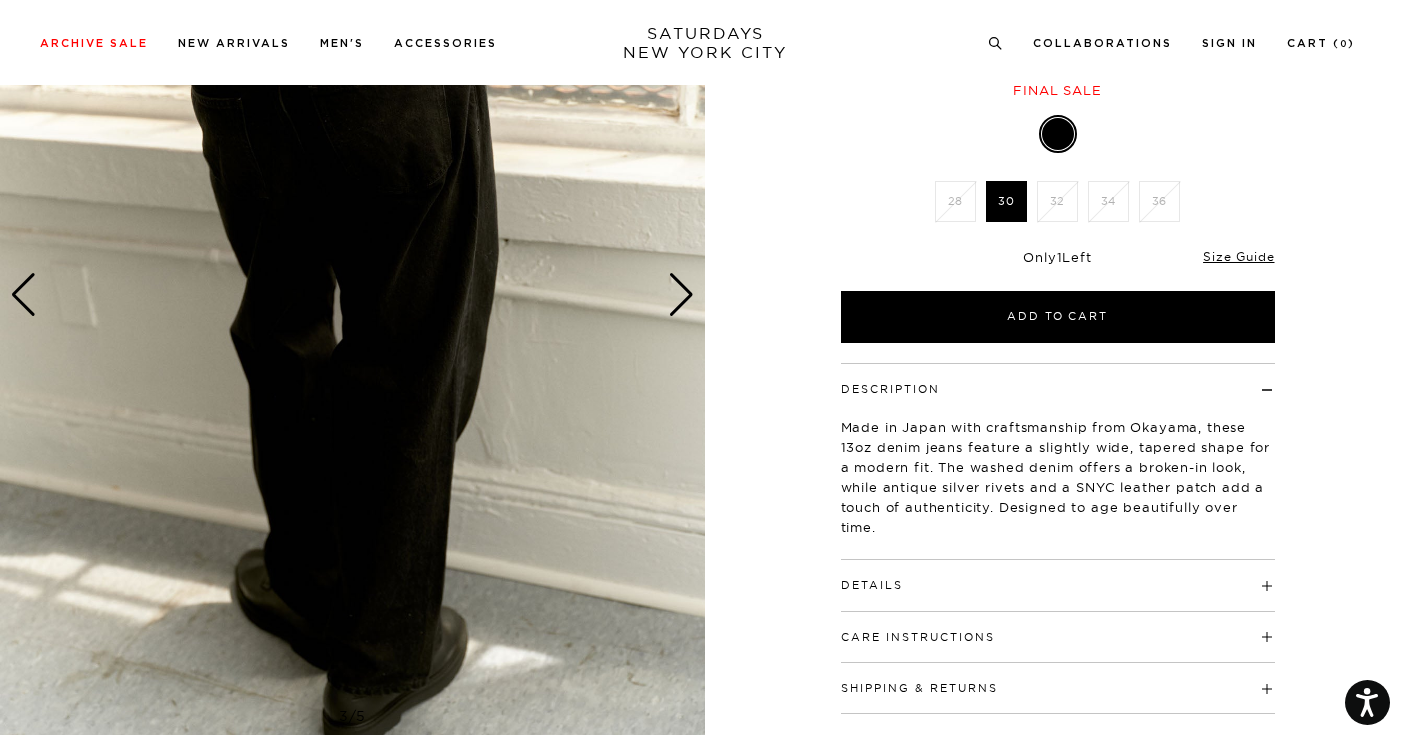 click at bounding box center [681, 295] 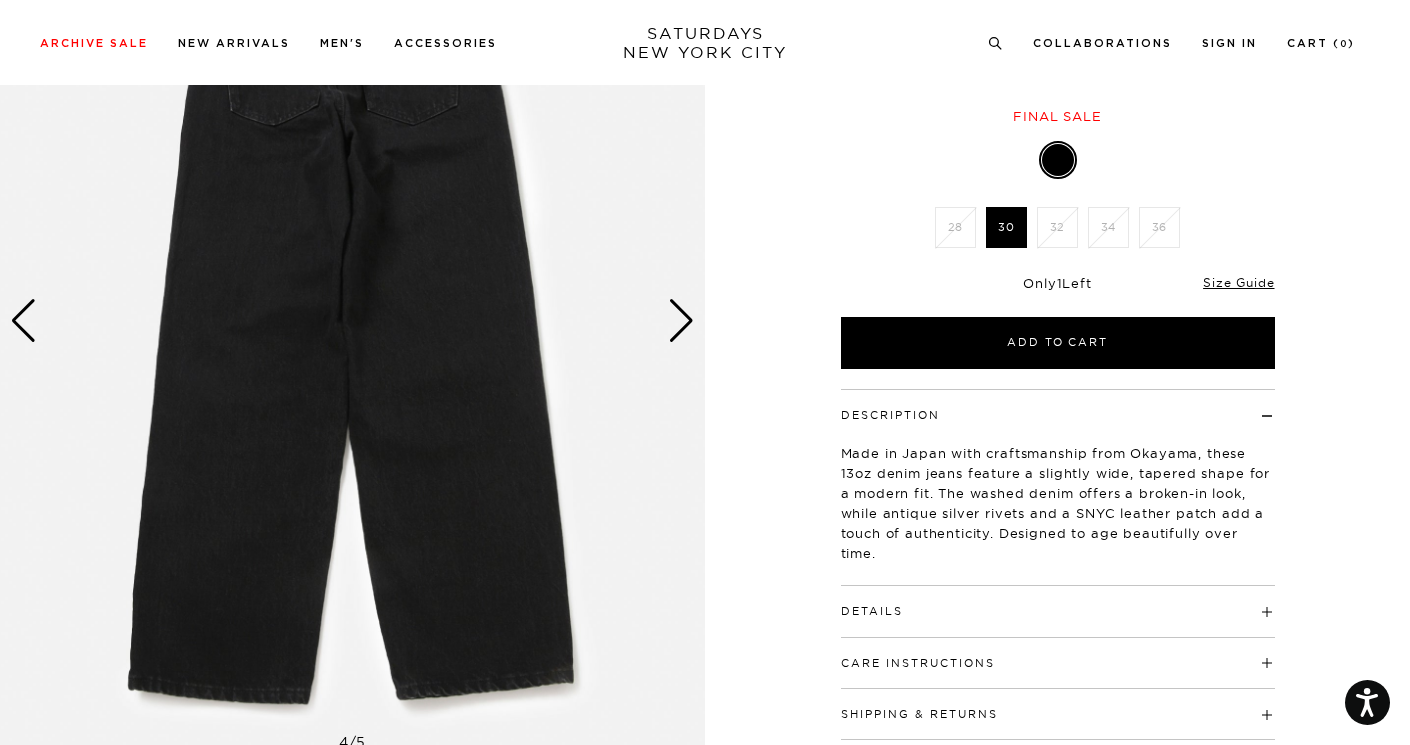 click at bounding box center [681, 321] 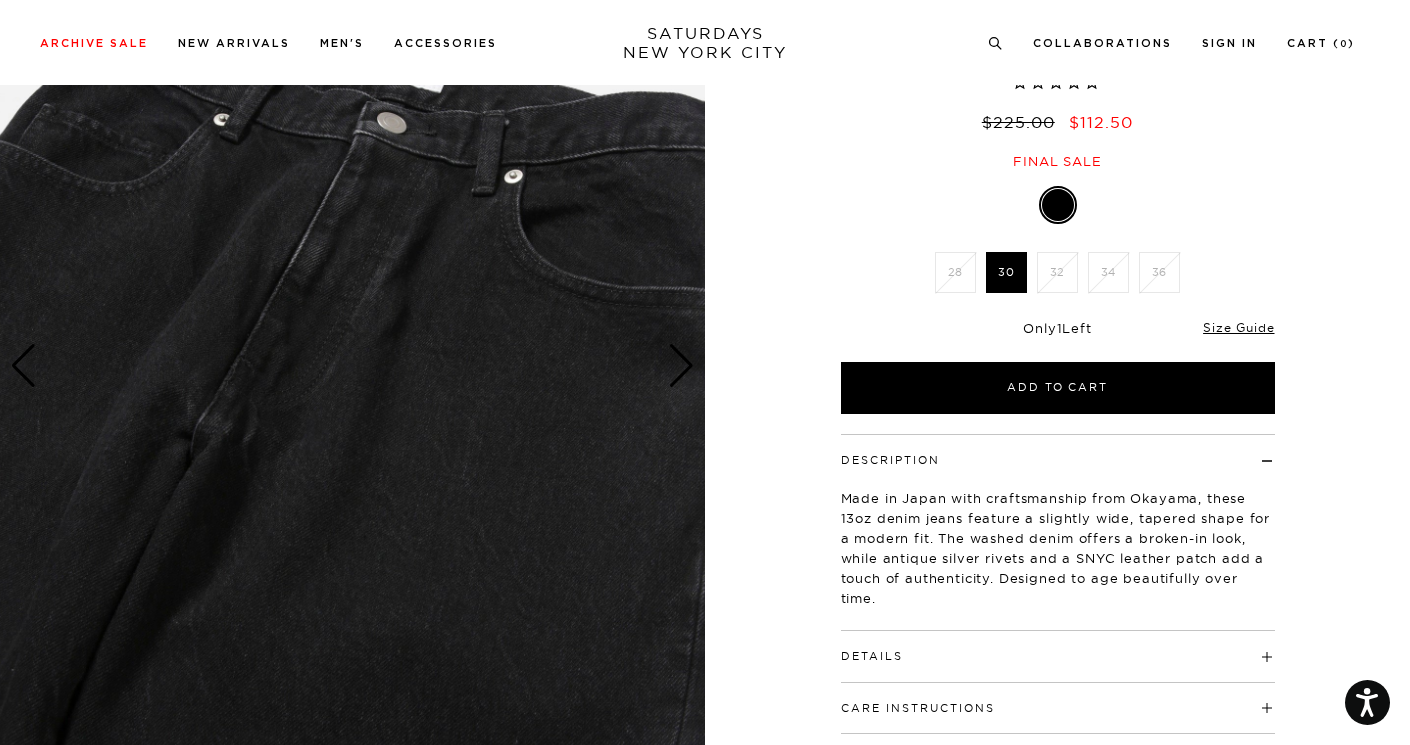 scroll, scrollTop: 138, scrollLeft: 0, axis: vertical 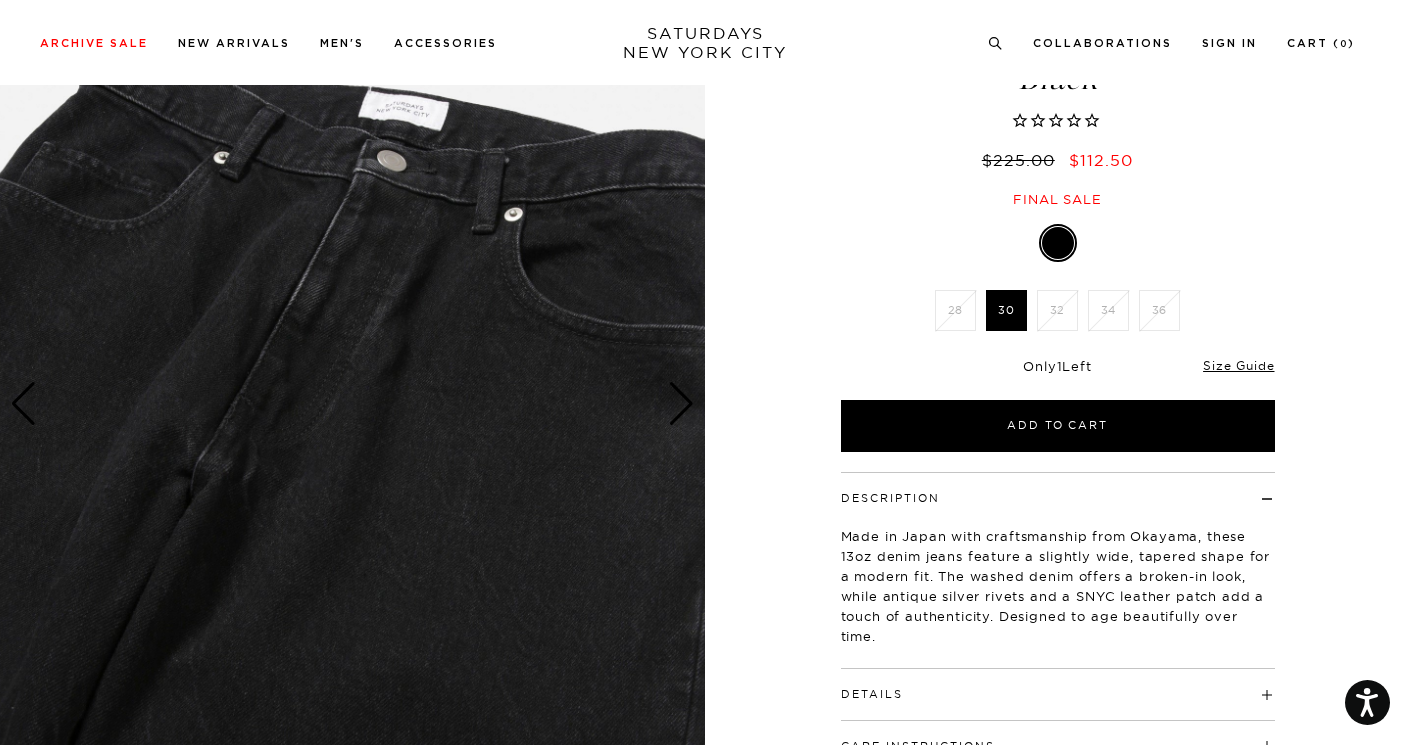click at bounding box center [681, 404] 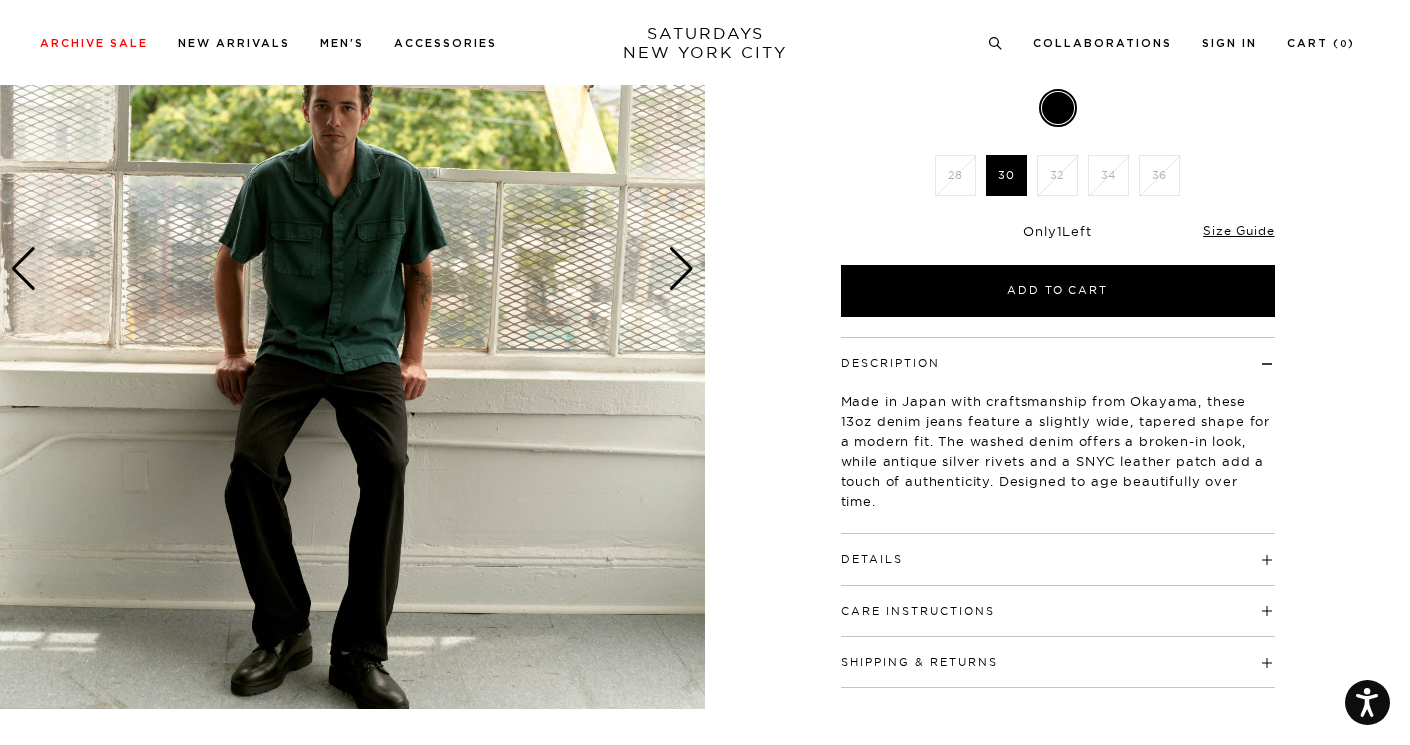 scroll, scrollTop: 261, scrollLeft: 0, axis: vertical 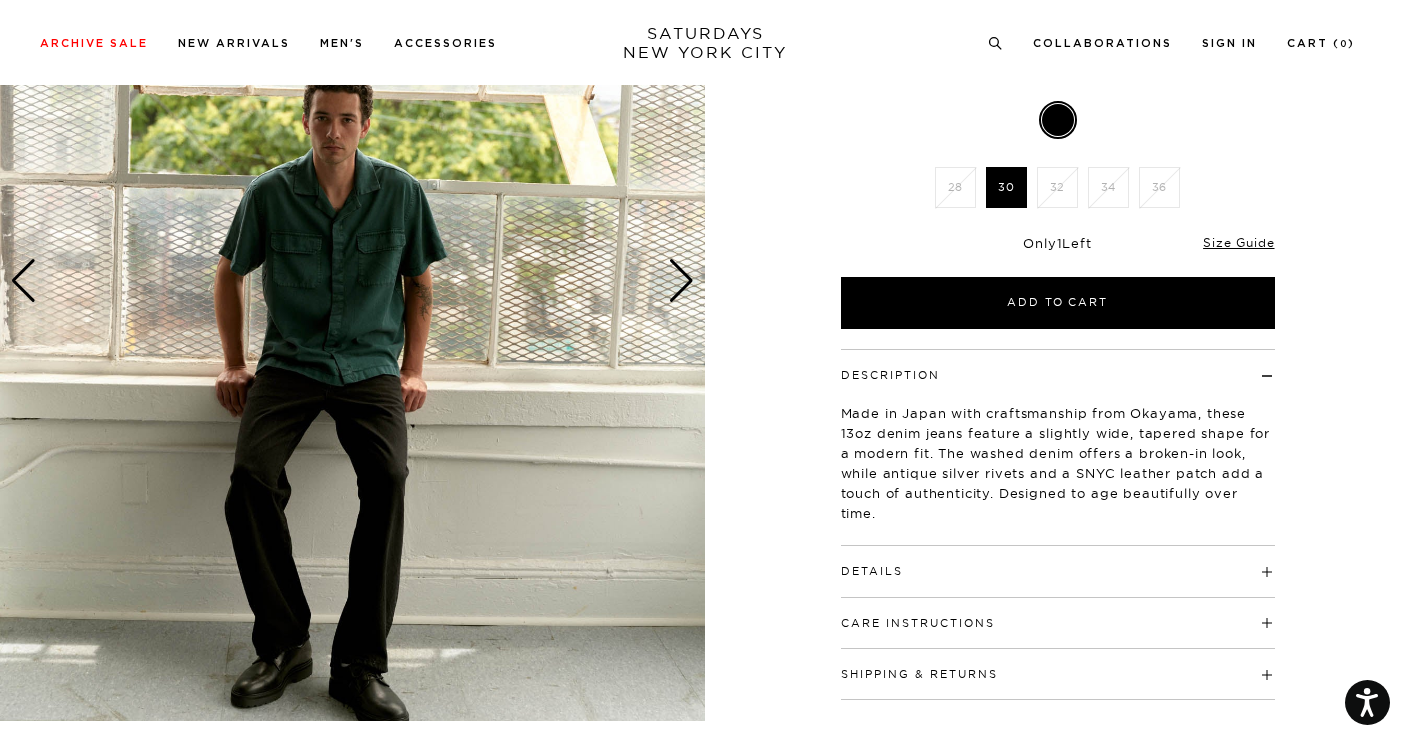 click on "Care Instructions" at bounding box center (918, 623) 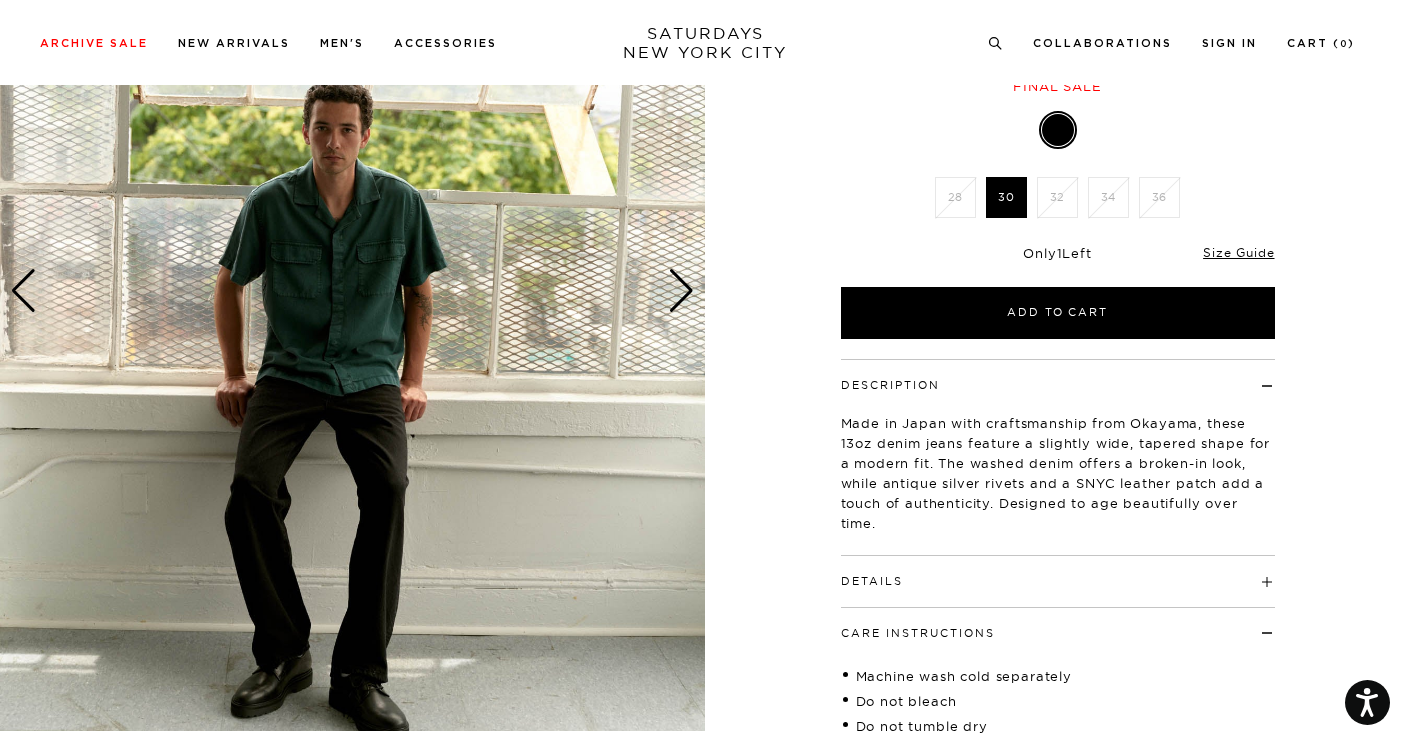 scroll, scrollTop: 225, scrollLeft: 0, axis: vertical 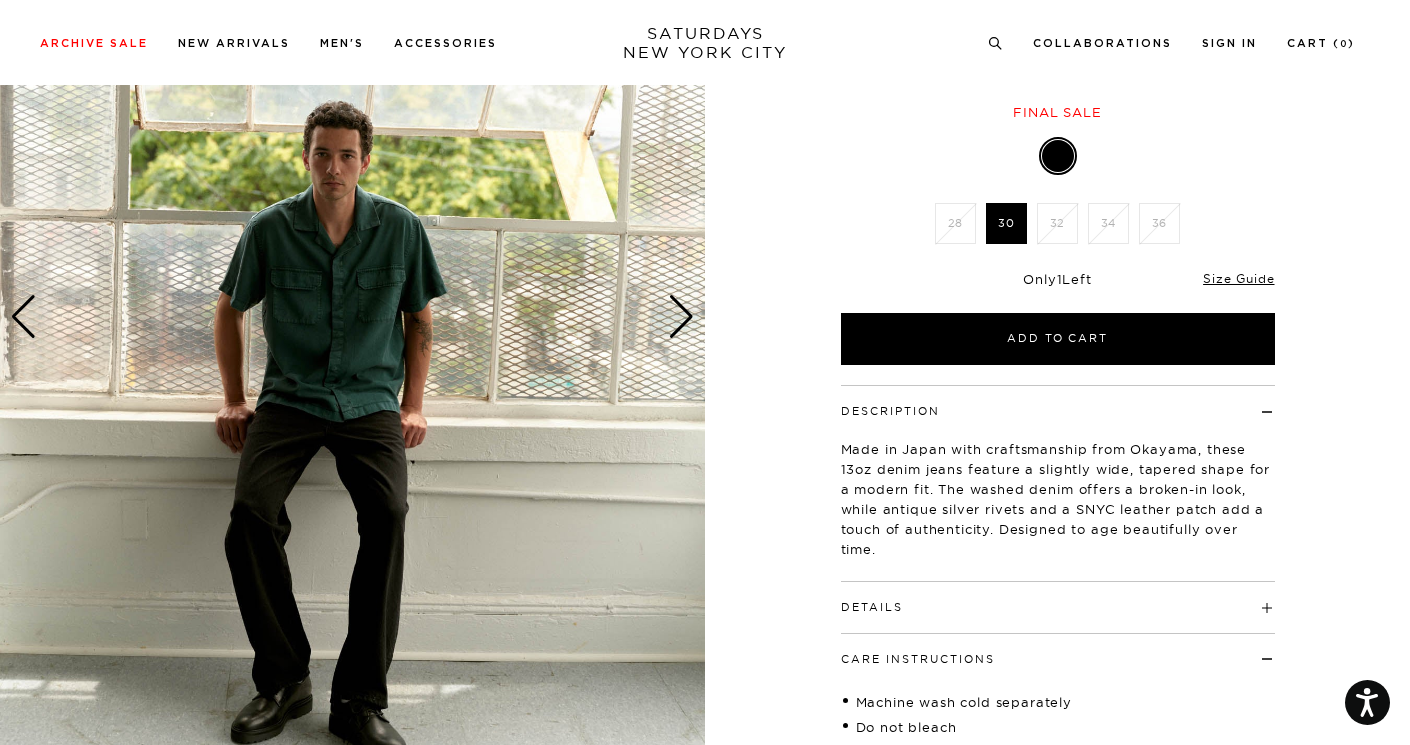 click at bounding box center (681, 317) 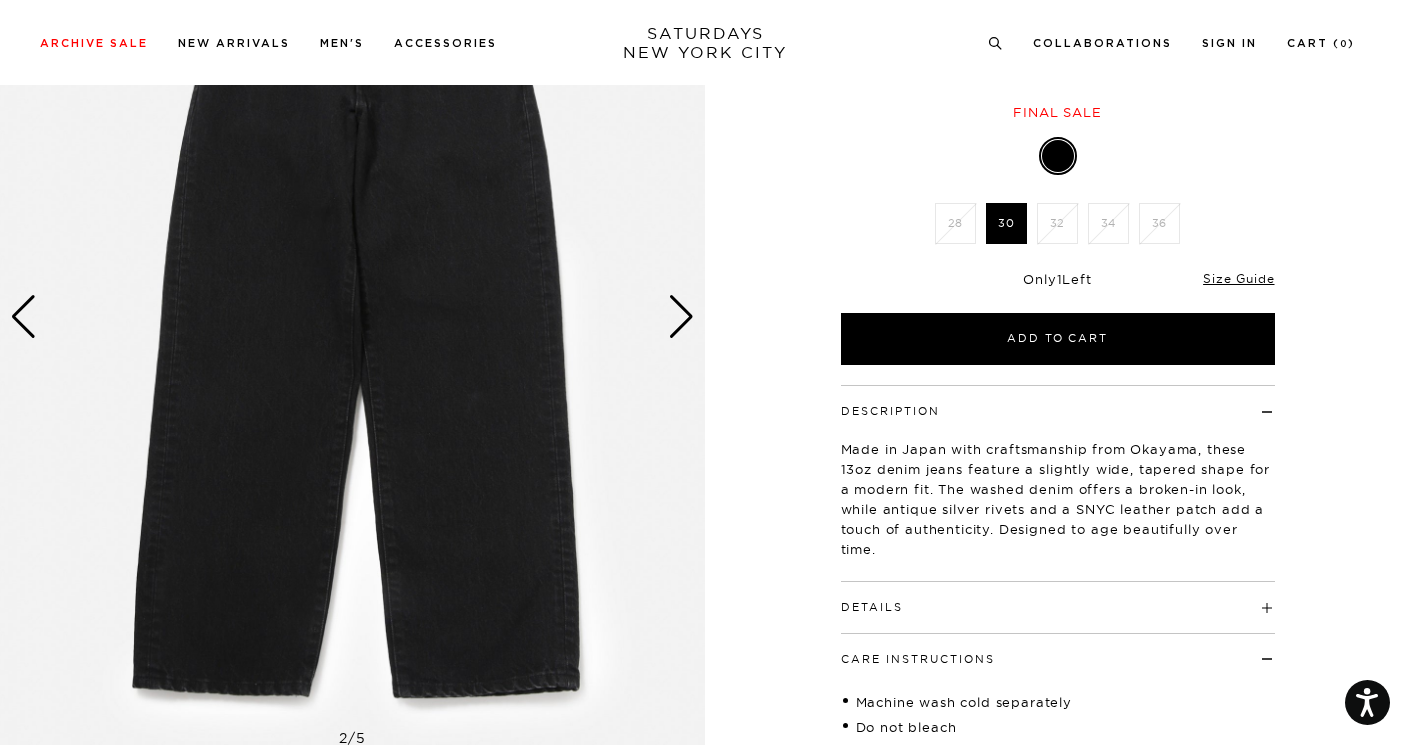 click at bounding box center [681, 317] 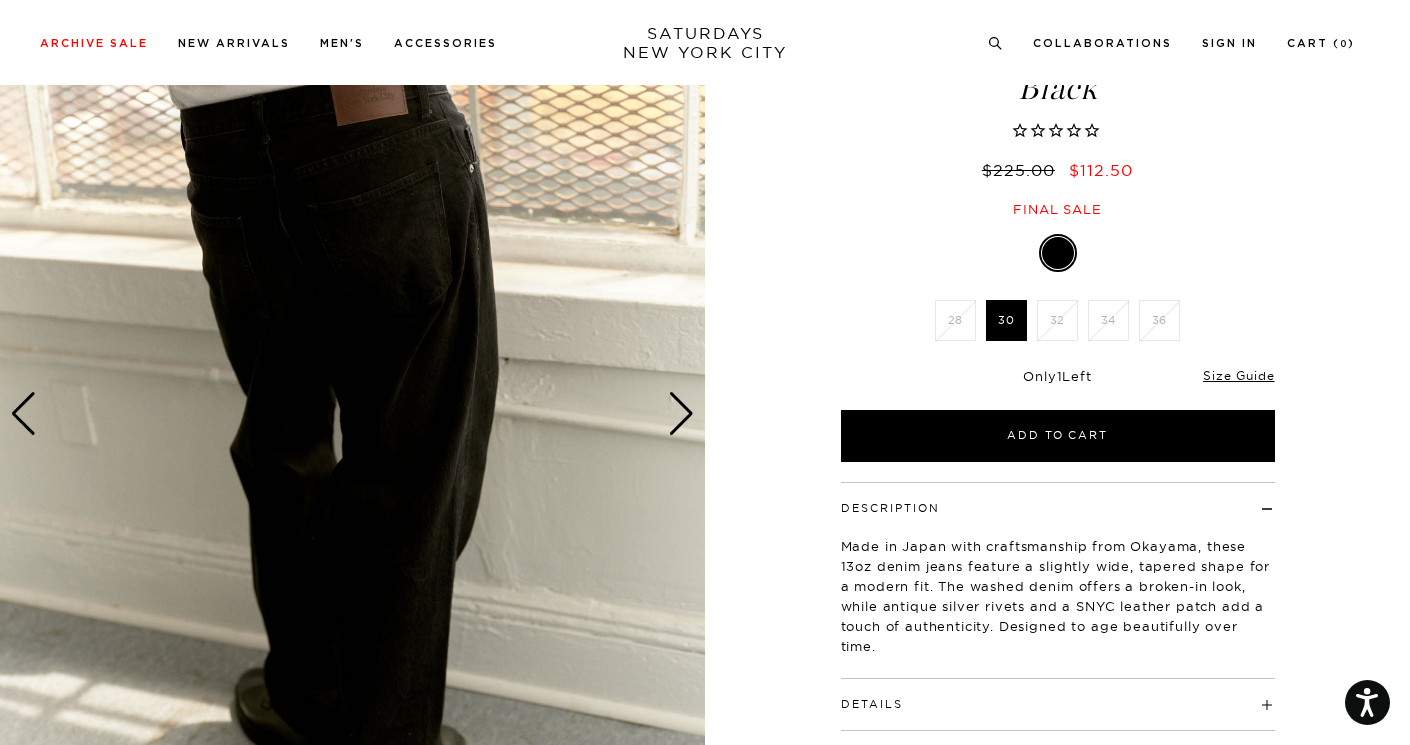 scroll, scrollTop: 201, scrollLeft: 1, axis: both 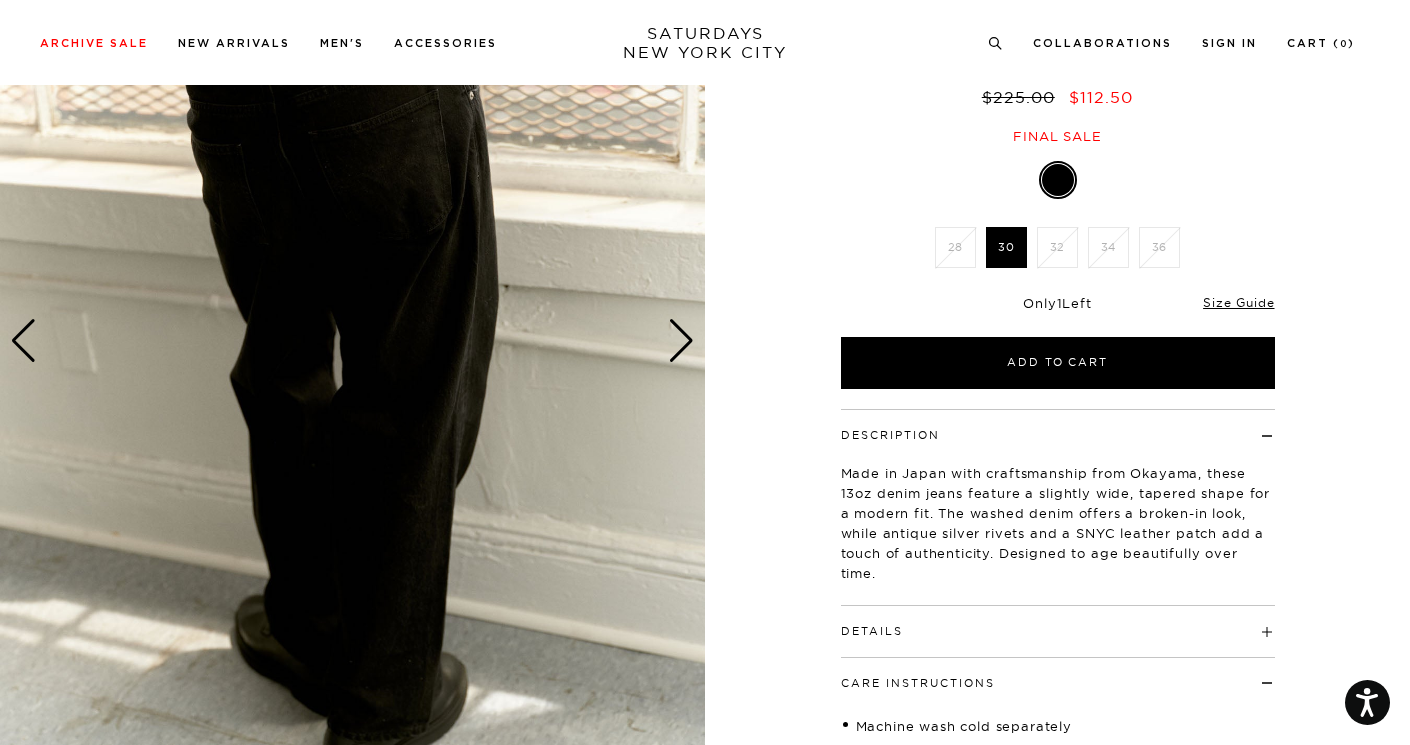 click at bounding box center (681, 341) 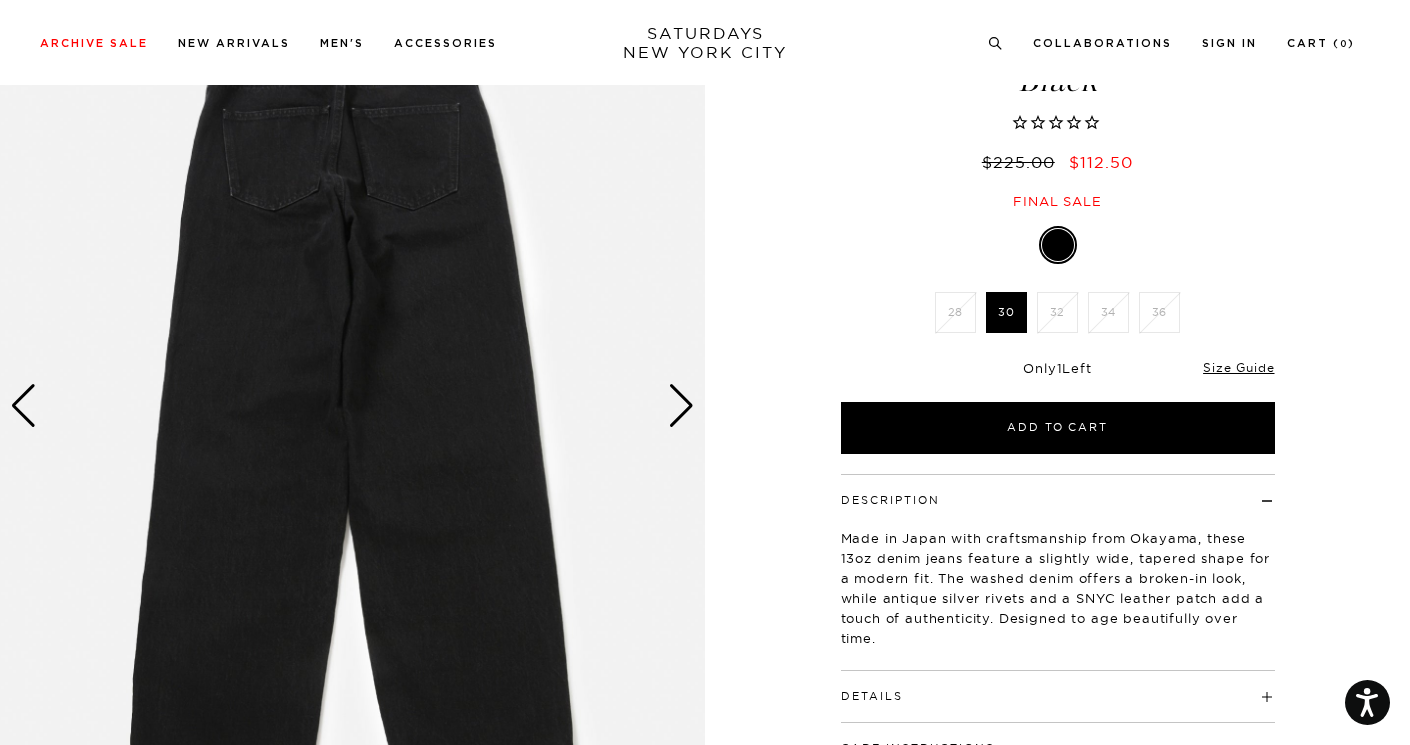 scroll, scrollTop: 20, scrollLeft: 3, axis: both 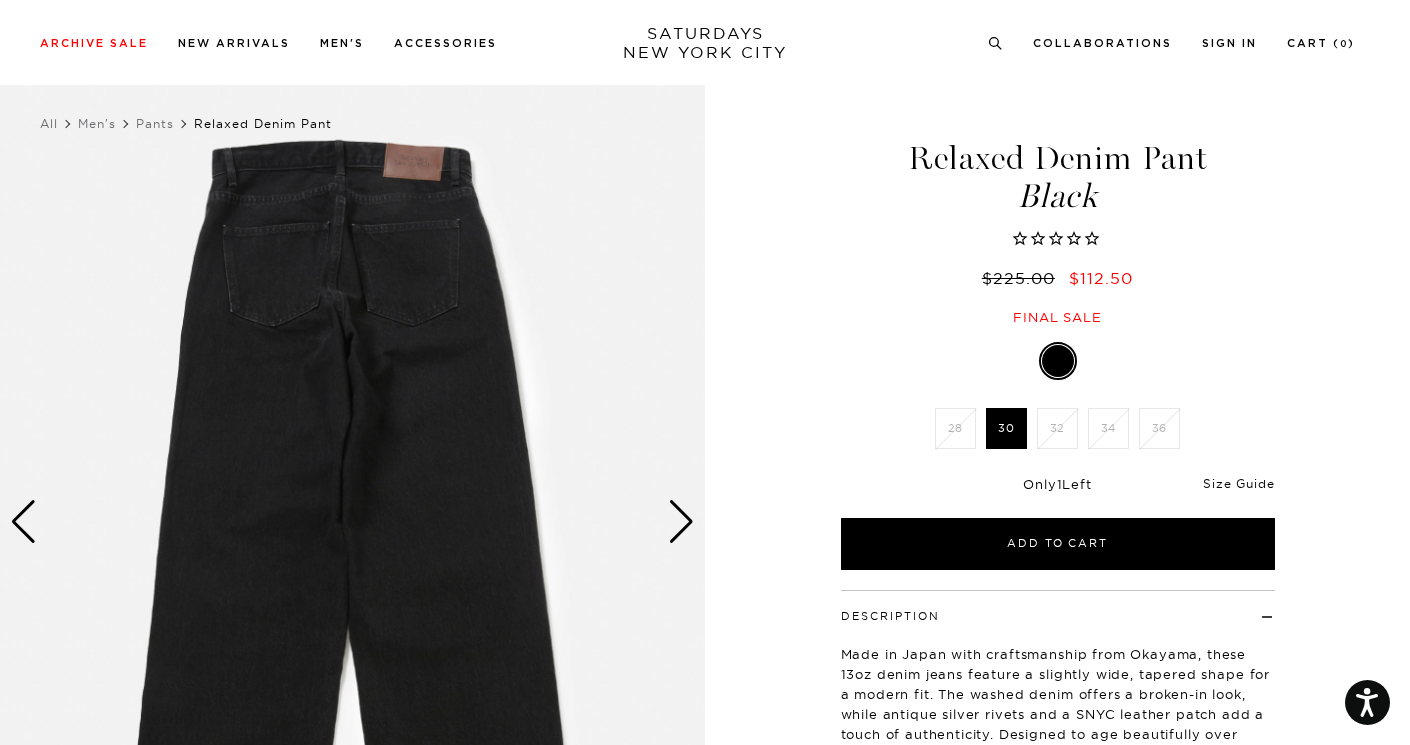 click on "Size Guide" at bounding box center (1238, 483) 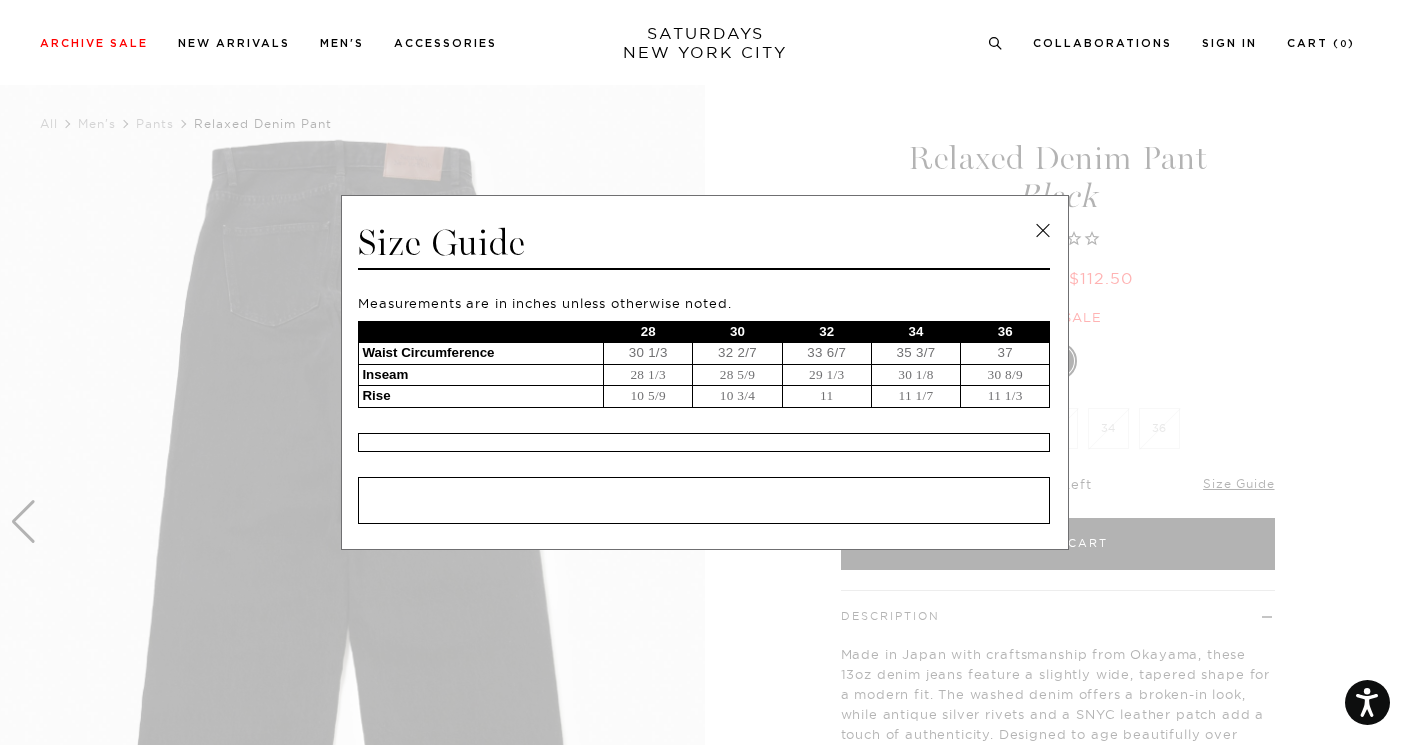 click at bounding box center [697, 372] 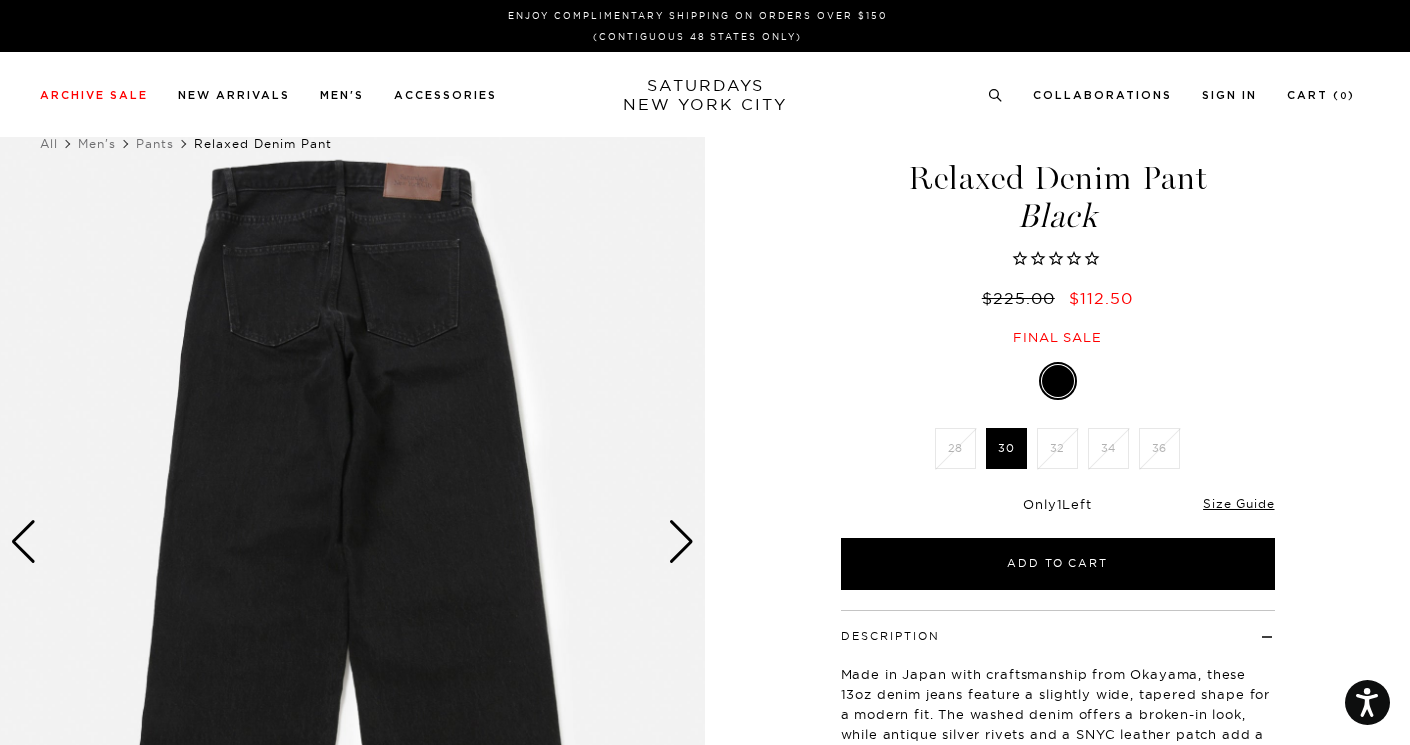 scroll, scrollTop: 0, scrollLeft: 3, axis: horizontal 